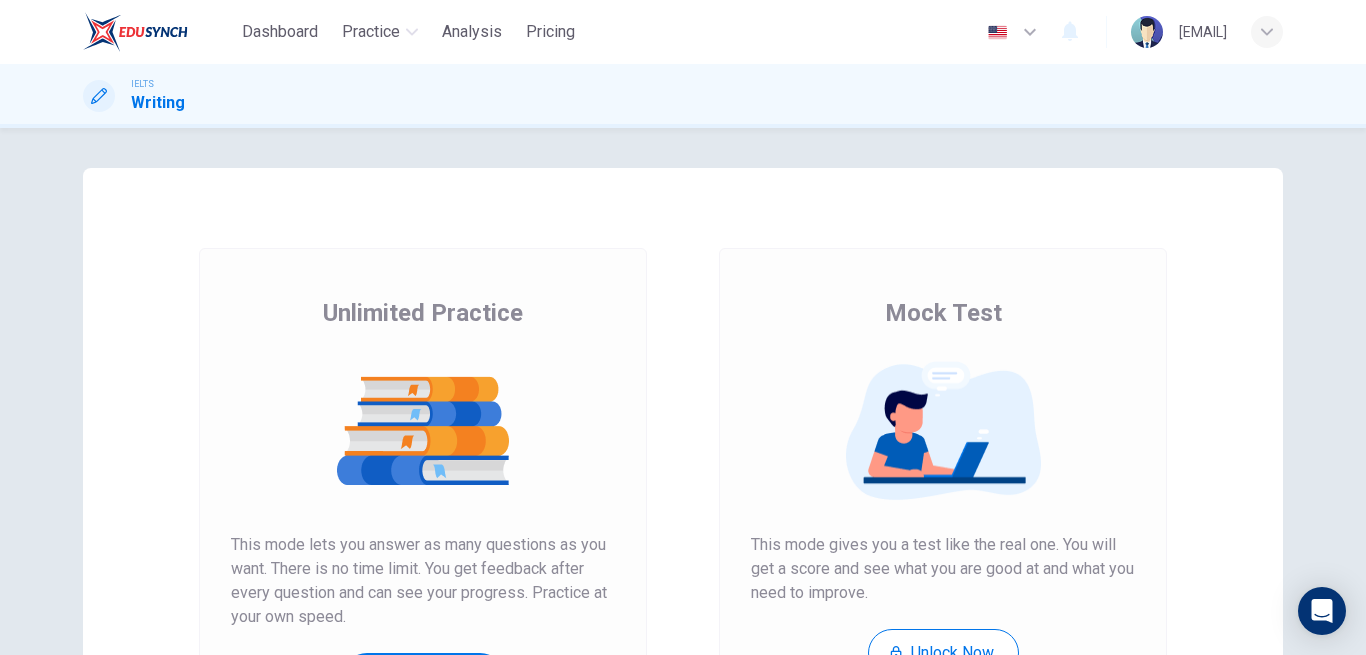 scroll, scrollTop: 0, scrollLeft: 0, axis: both 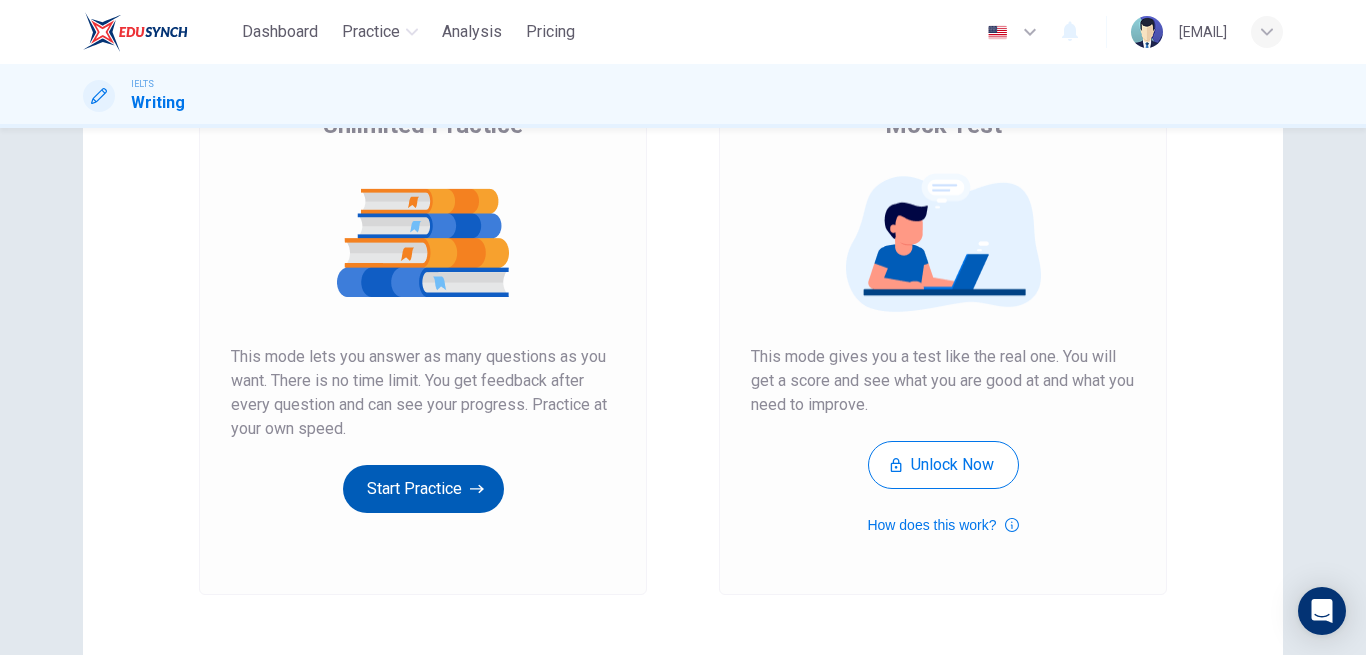 click on "Start Practice" at bounding box center (423, 489) 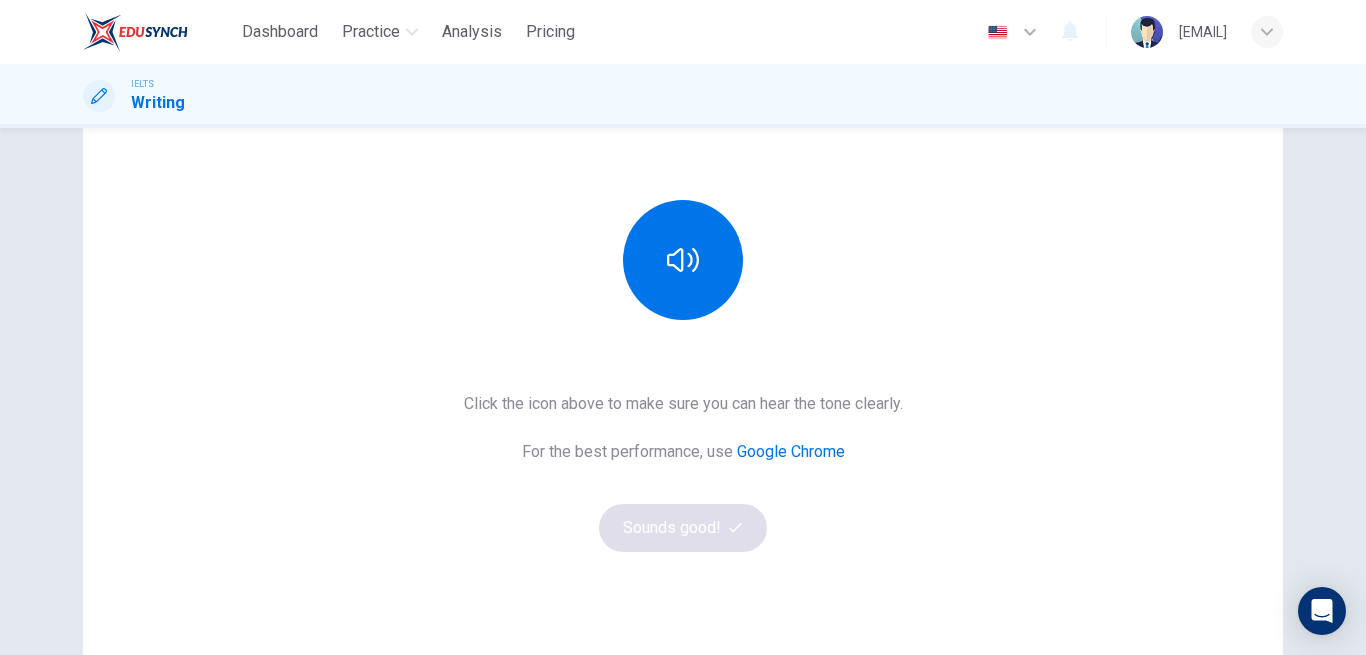 scroll, scrollTop: 169, scrollLeft: 0, axis: vertical 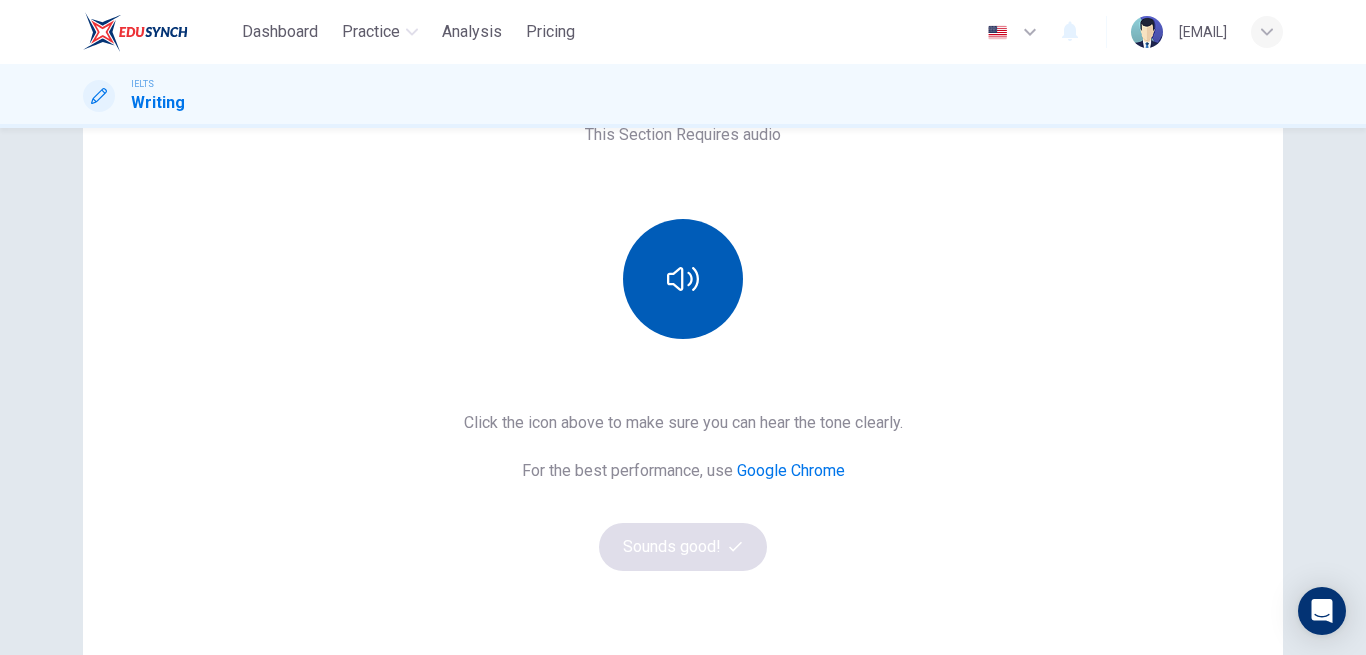 click at bounding box center (683, 279) 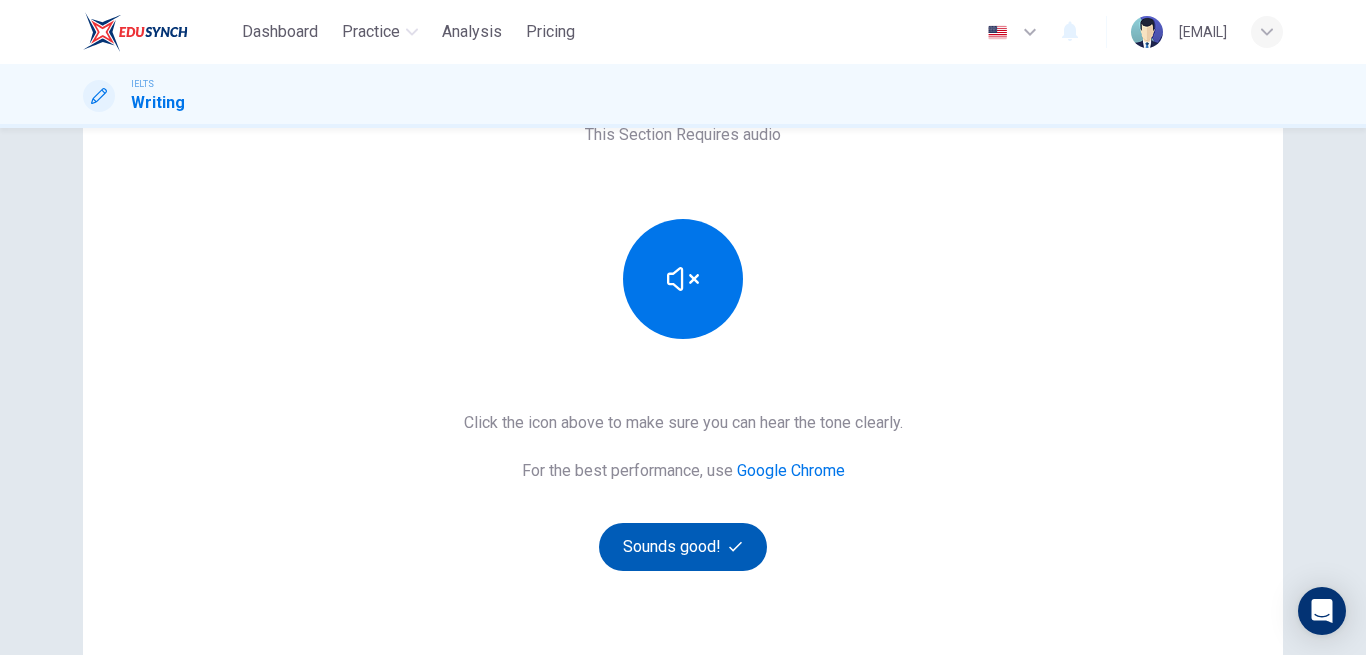 click on "Sounds good!" at bounding box center [683, 547] 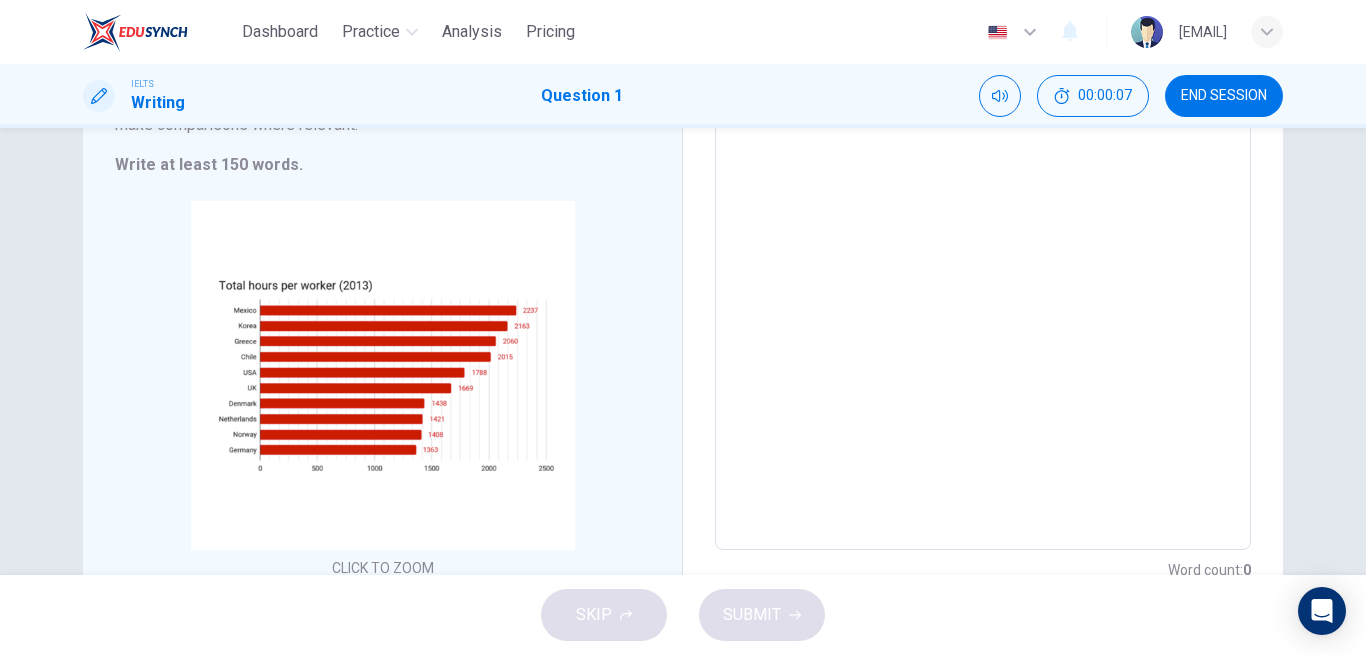 scroll, scrollTop: 366, scrollLeft: 0, axis: vertical 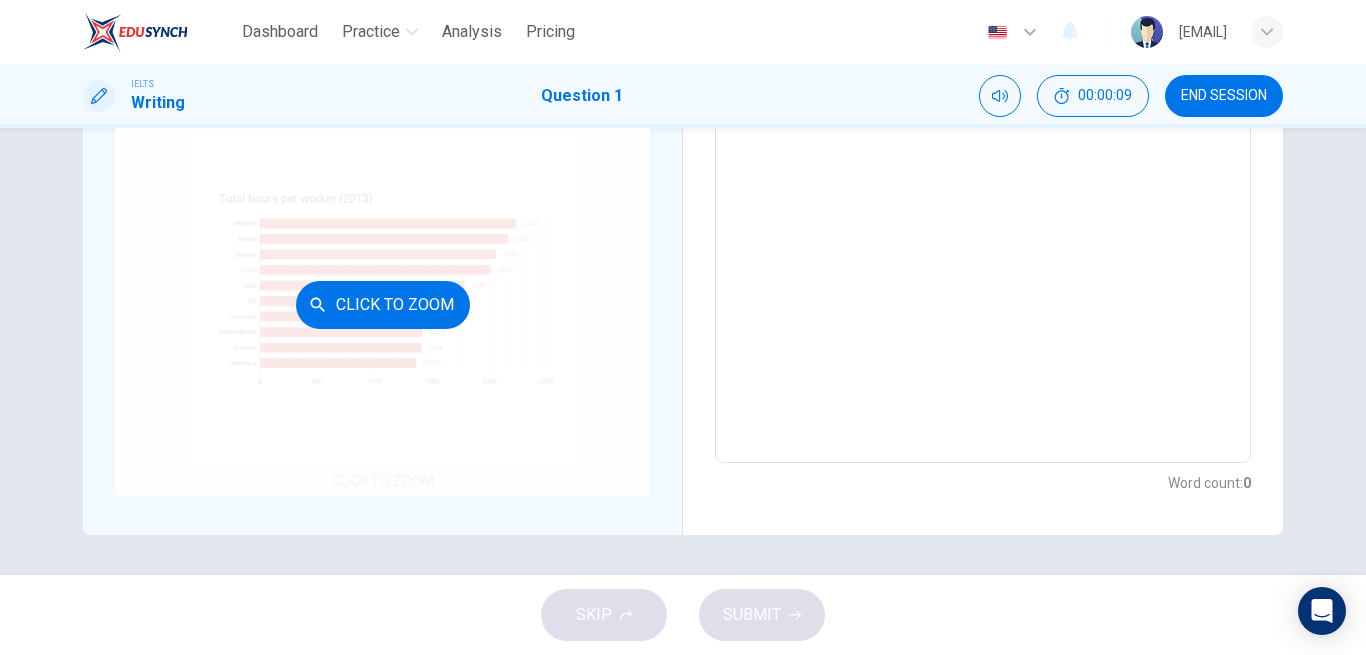 click on "Click to Zoom" at bounding box center (383, 305) 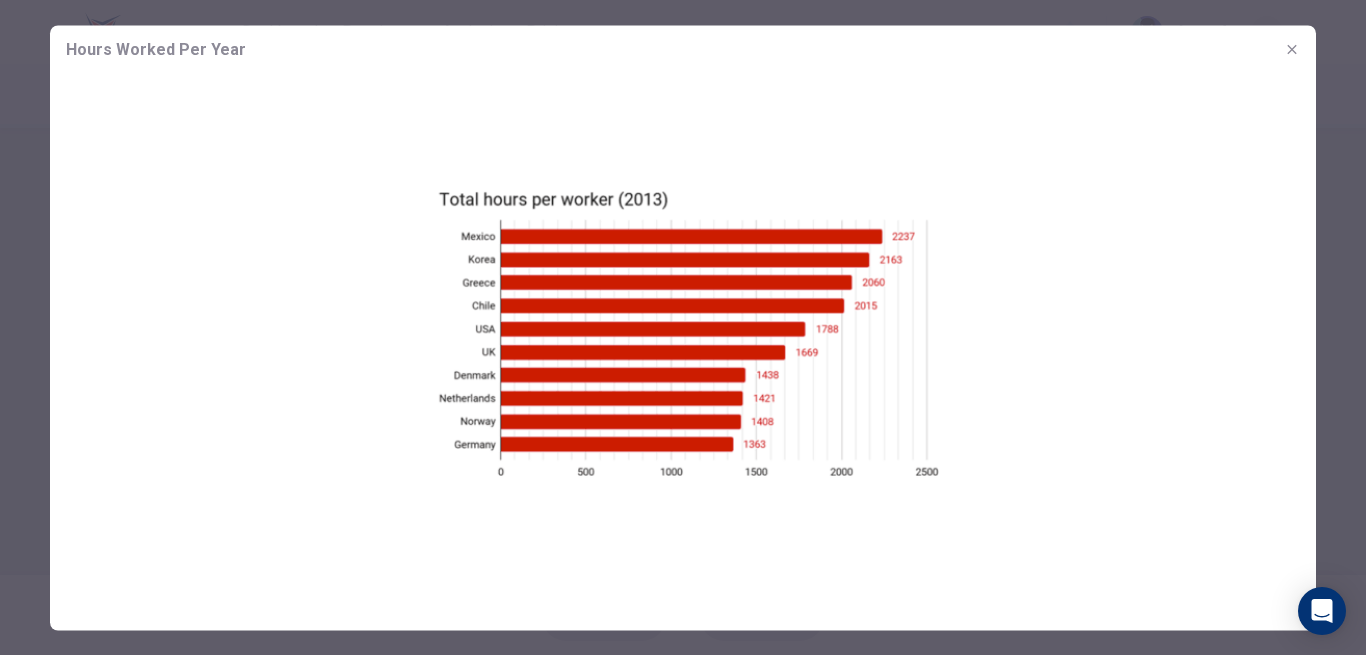 click at bounding box center [683, 327] 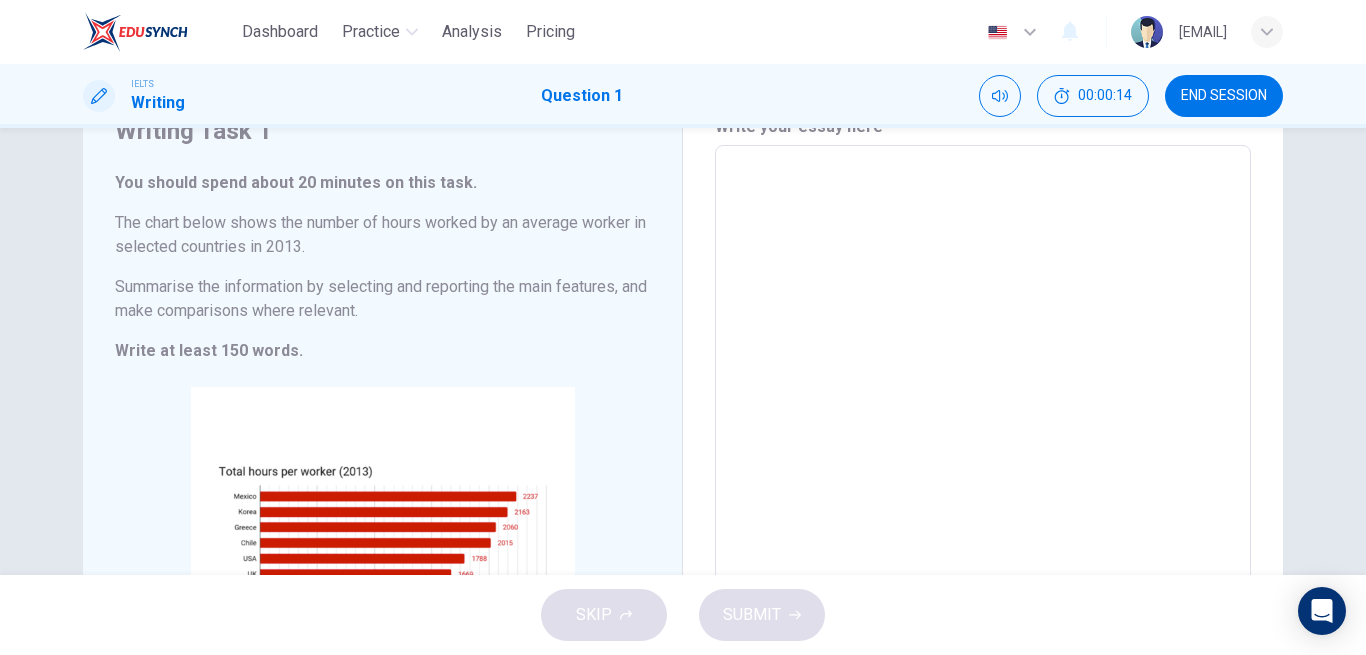 scroll, scrollTop: 75, scrollLeft: 0, axis: vertical 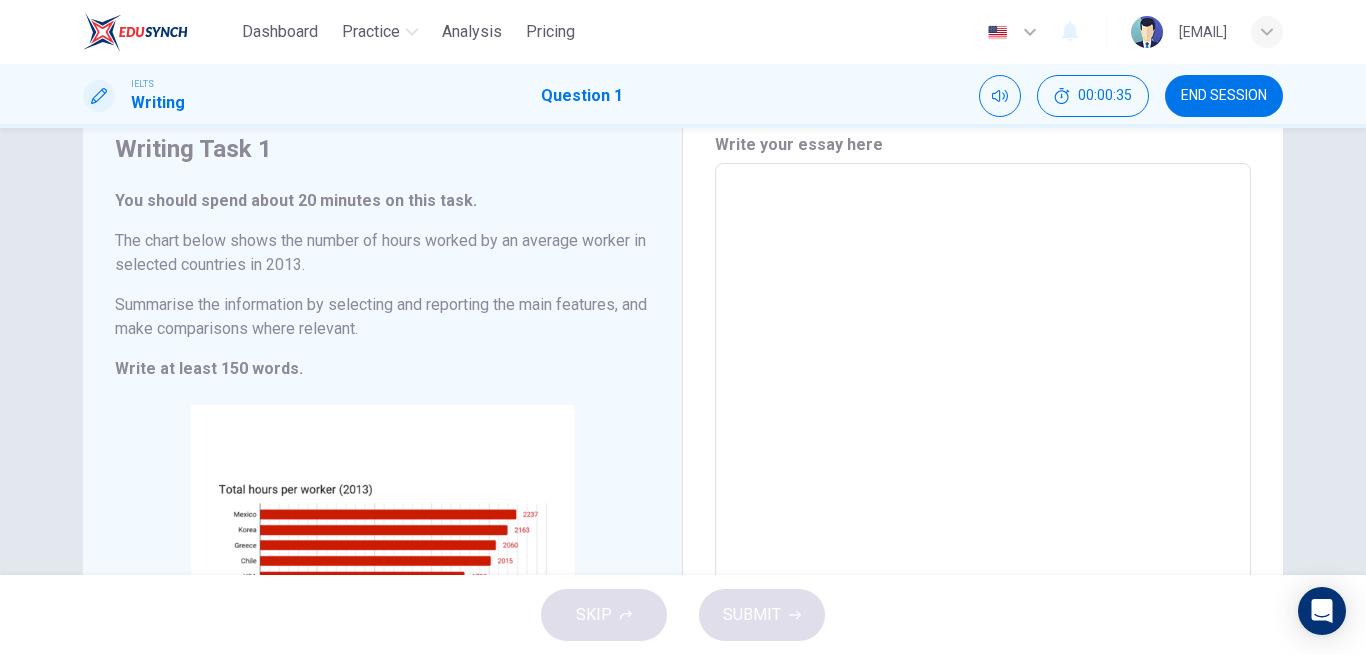 drag, startPoint x: 114, startPoint y: 196, endPoint x: 166, endPoint y: 223, distance: 58.59181 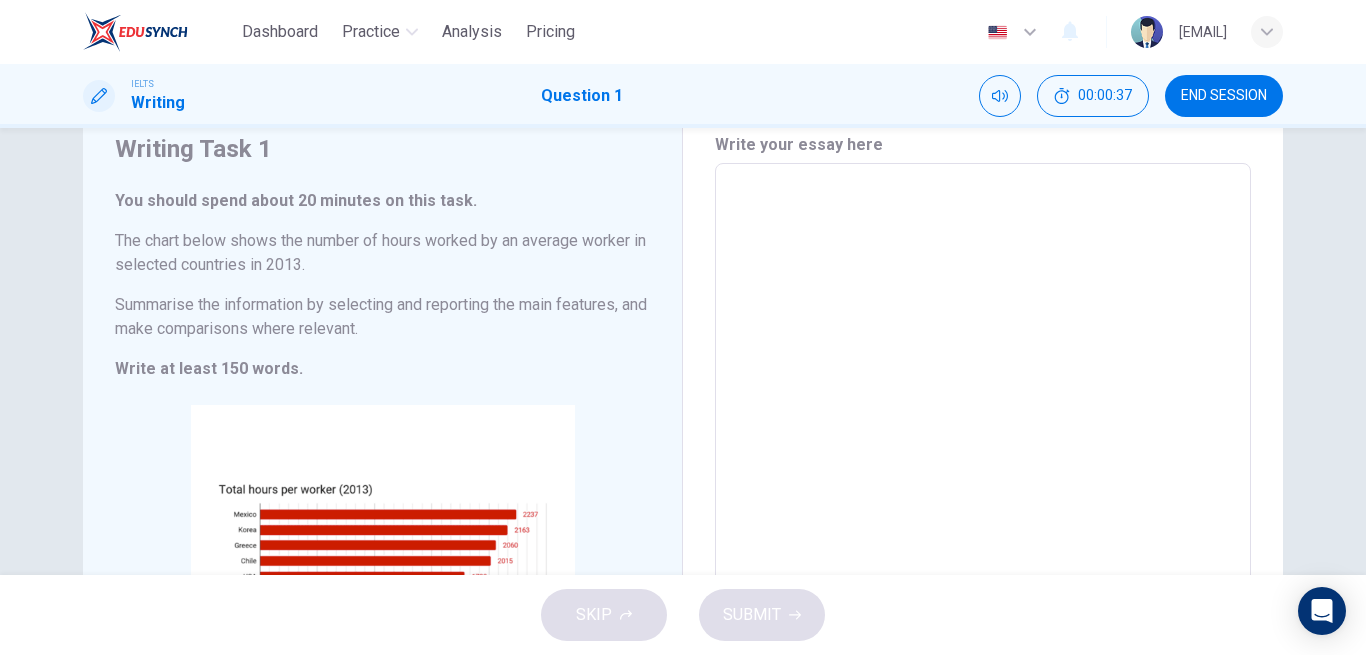 drag, startPoint x: 117, startPoint y: 202, endPoint x: 272, endPoint y: 359, distance: 220.62184 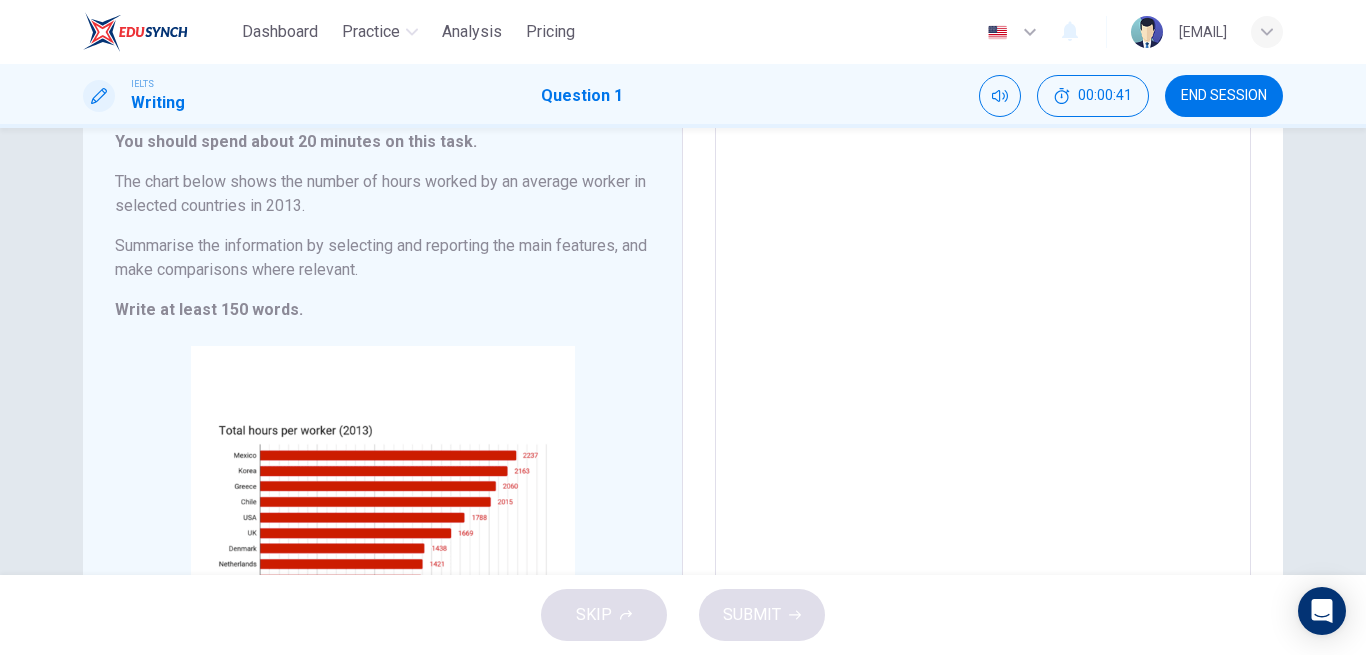 scroll, scrollTop: 96, scrollLeft: 0, axis: vertical 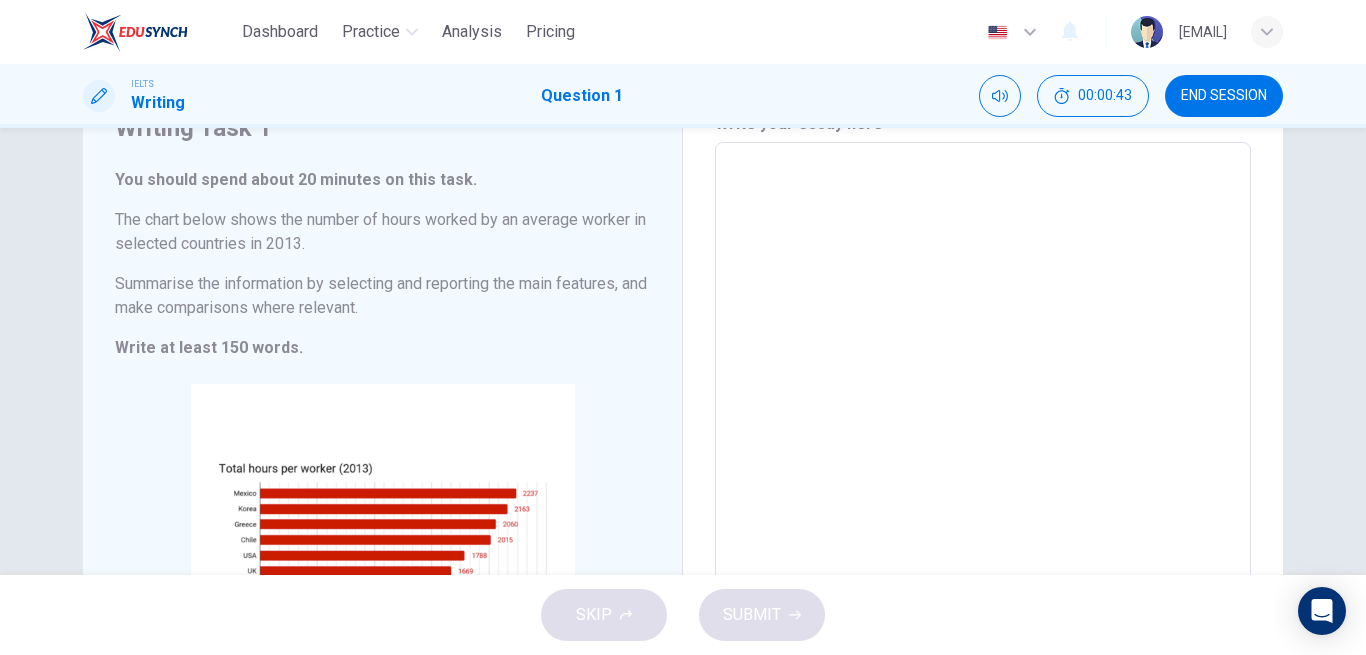 click at bounding box center [983, 438] 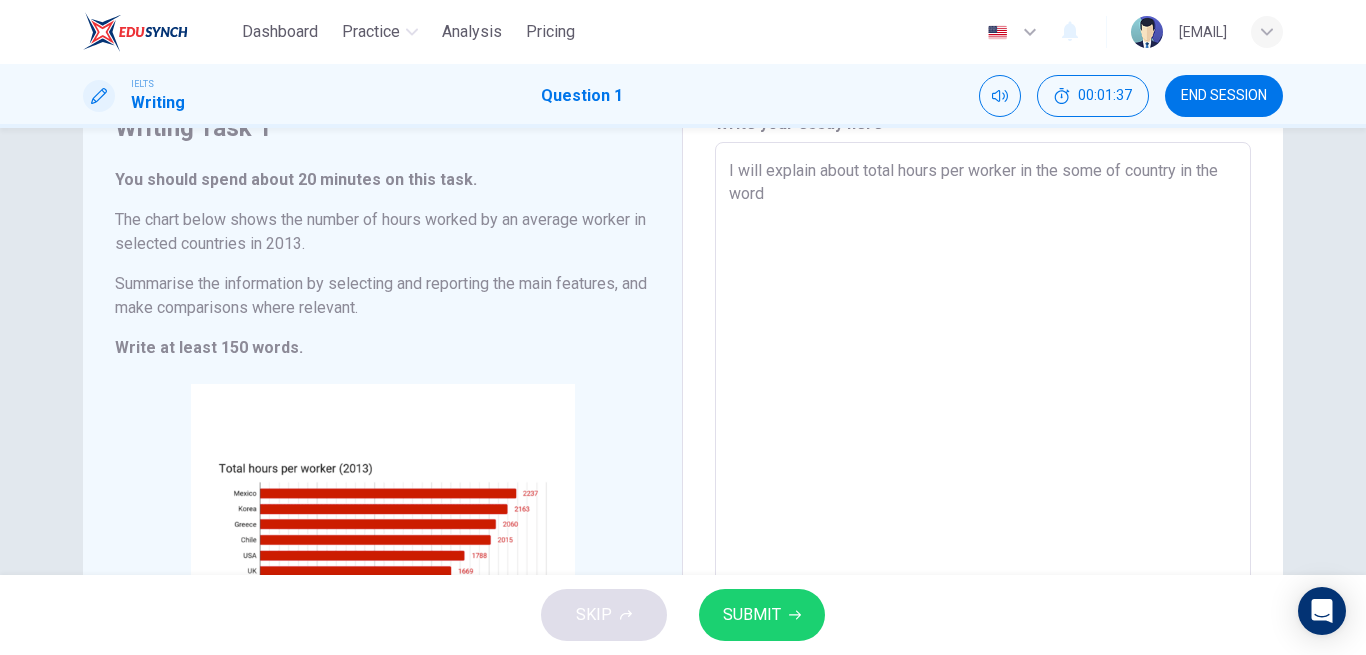 click on "I will explain about total hours per worker in the some of country in the word" at bounding box center (983, 438) 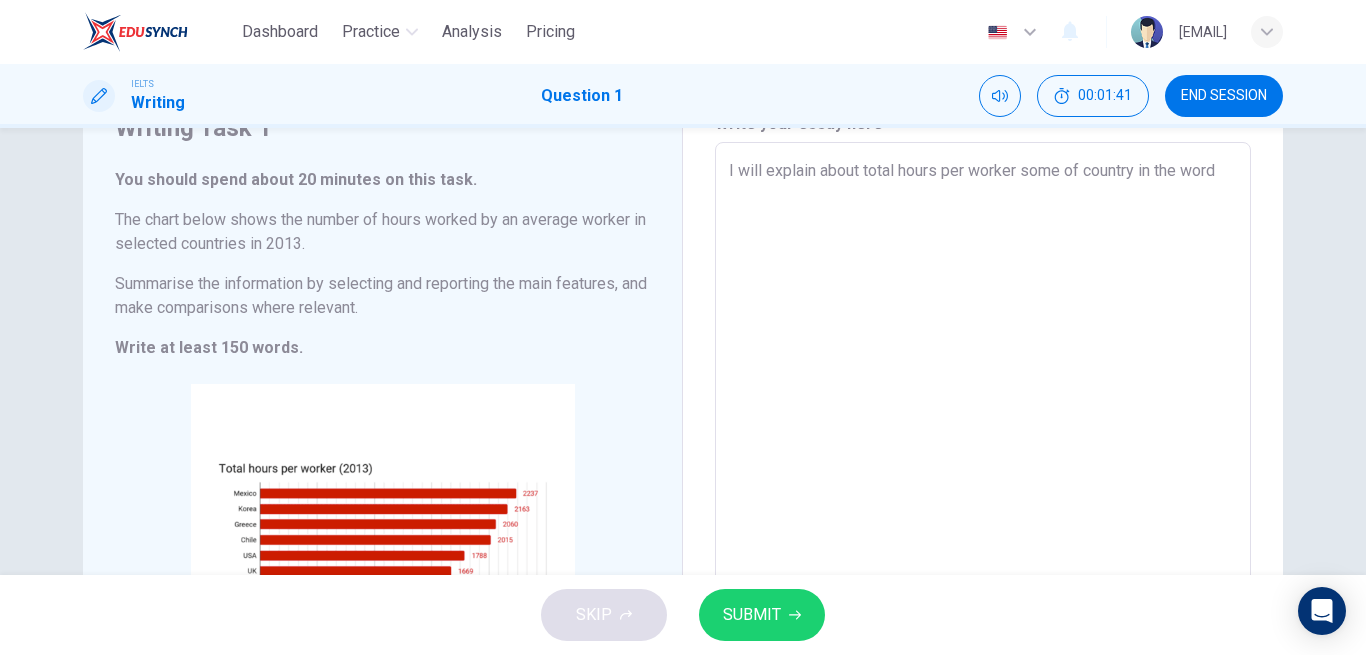 click on "I will explain about total hours per worker some of country in the word" at bounding box center [983, 438] 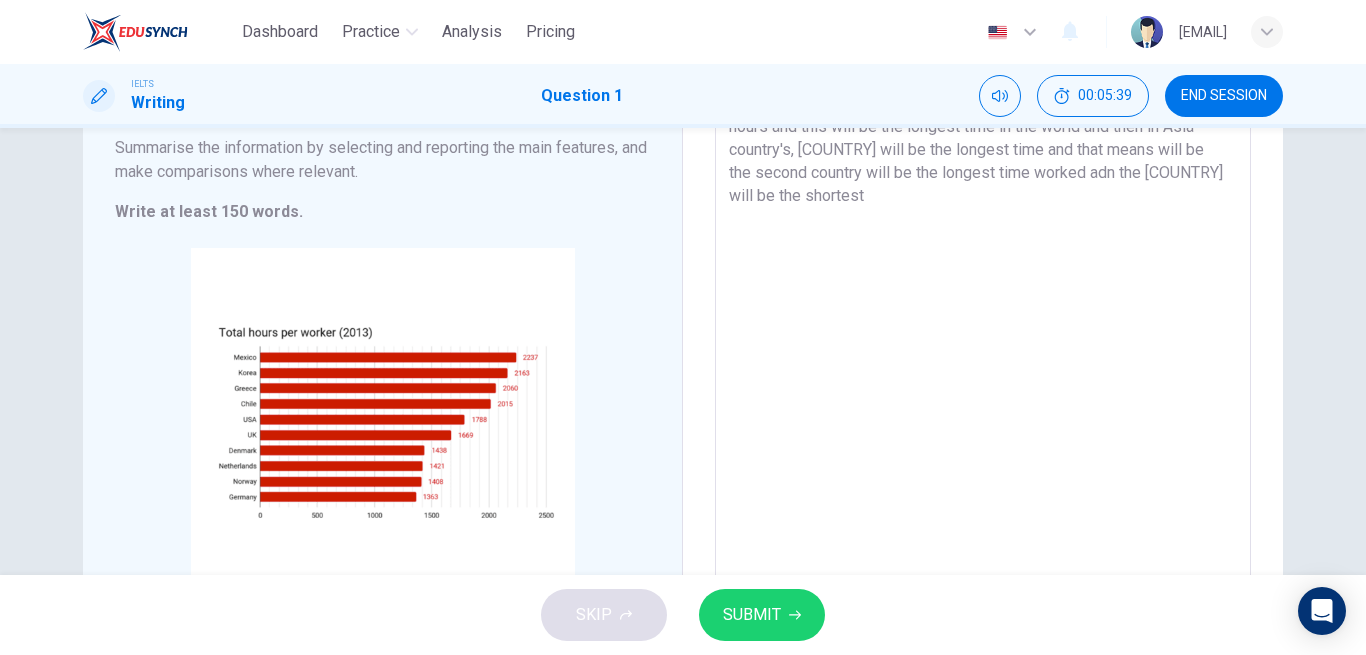 scroll, scrollTop: 156, scrollLeft: 0, axis: vertical 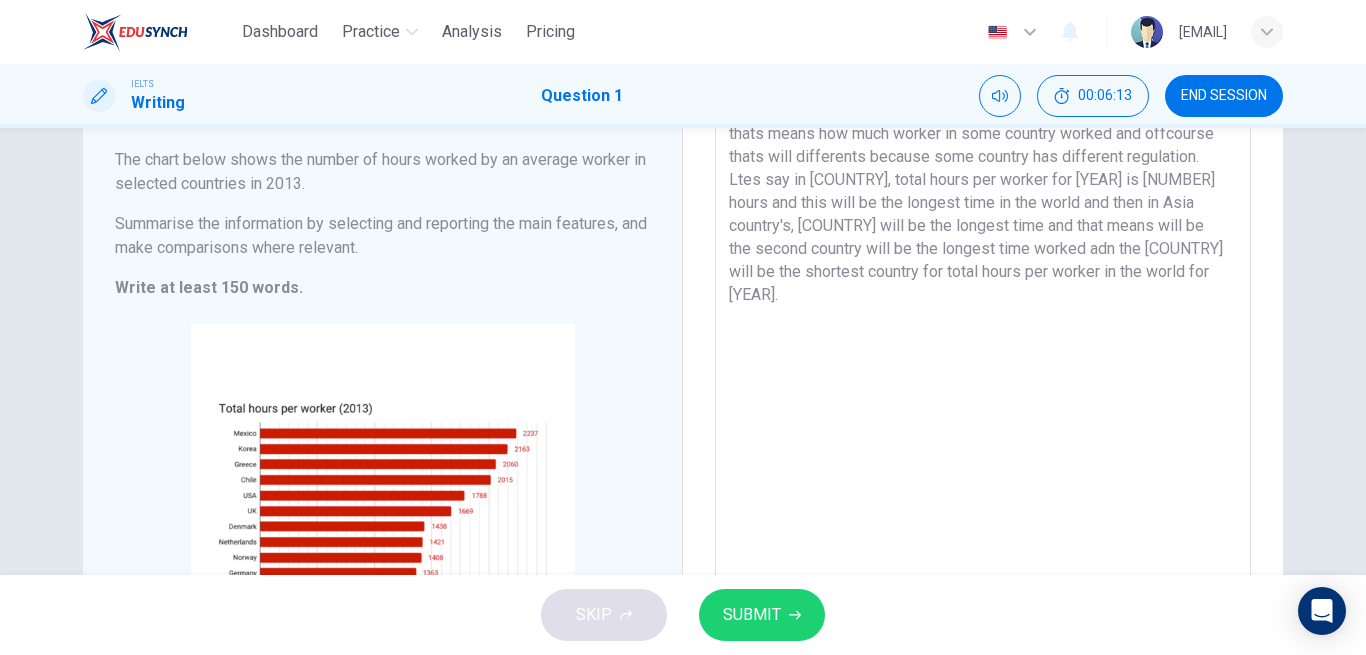 type on "I will explain about total hours per worker some of country in the word, thats means how much worker in some country worked and offcourse thats will differents because some country has different regulation. Ltes say in [COUNTRY], total hours per worker for [YEAR] is [NUMBER] hours and this will be the longest time in the world and then in Asia country's, [COUNTRY] will be the longest time and that means will be the second country will be the longest time worked adn the [COUNTRY] will be the shortest country for total hours per worker in the world for [YEAR]." 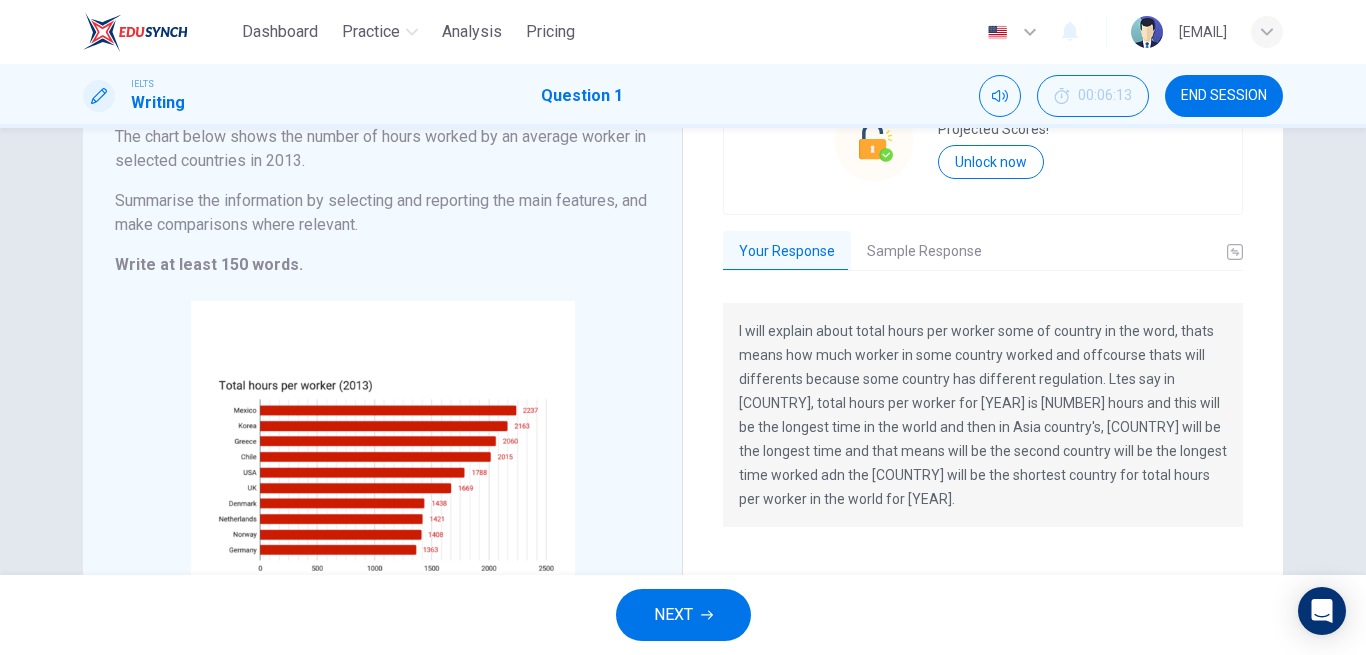 scroll, scrollTop: 186, scrollLeft: 0, axis: vertical 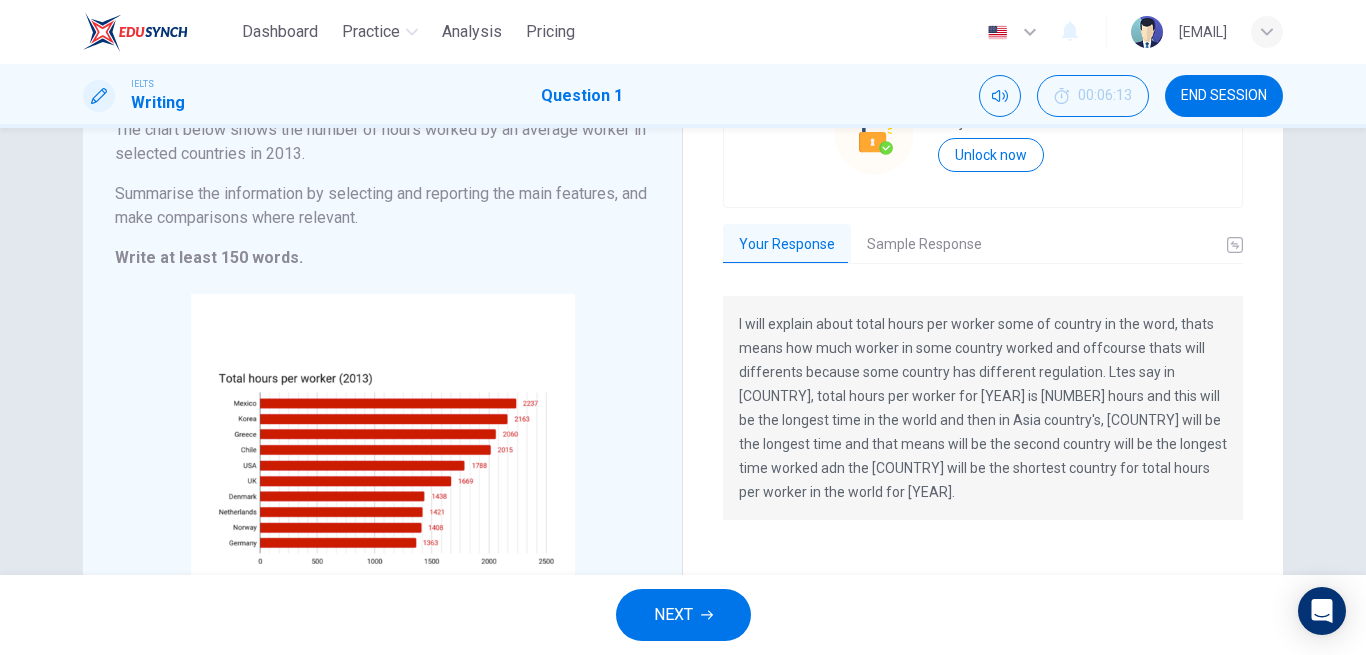click on "Sample Response" at bounding box center (924, 245) 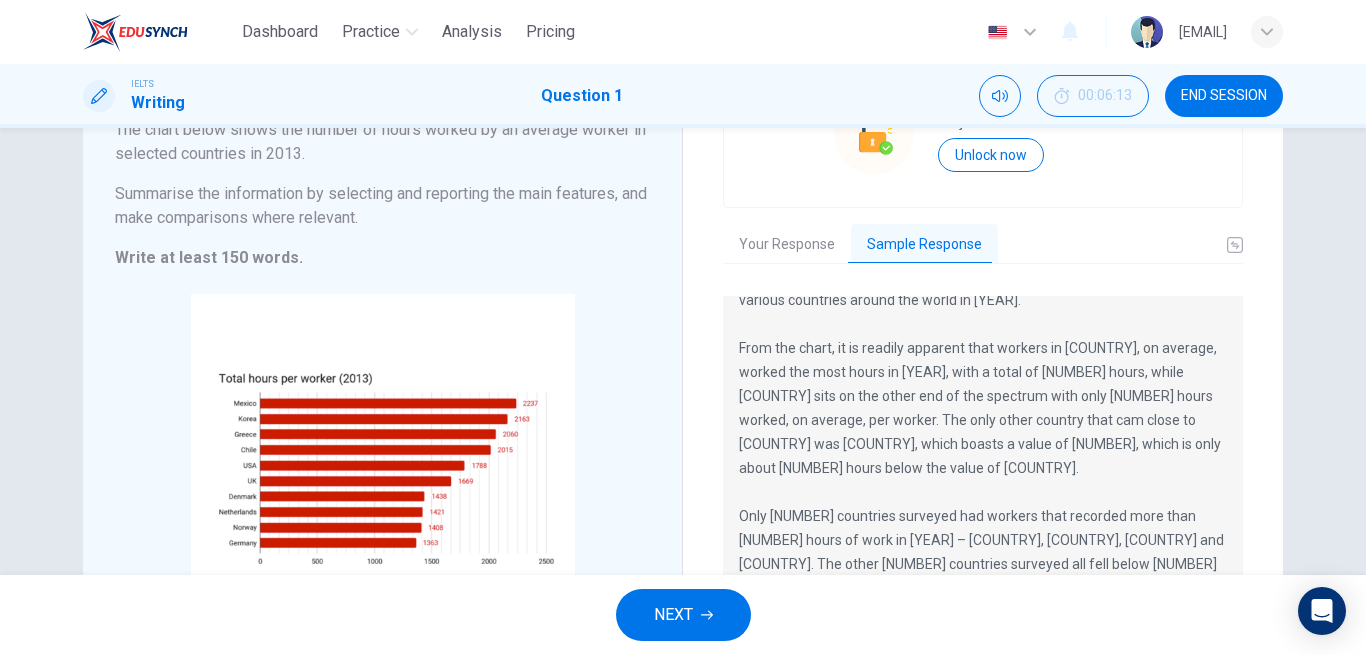 scroll, scrollTop: 44, scrollLeft: 0, axis: vertical 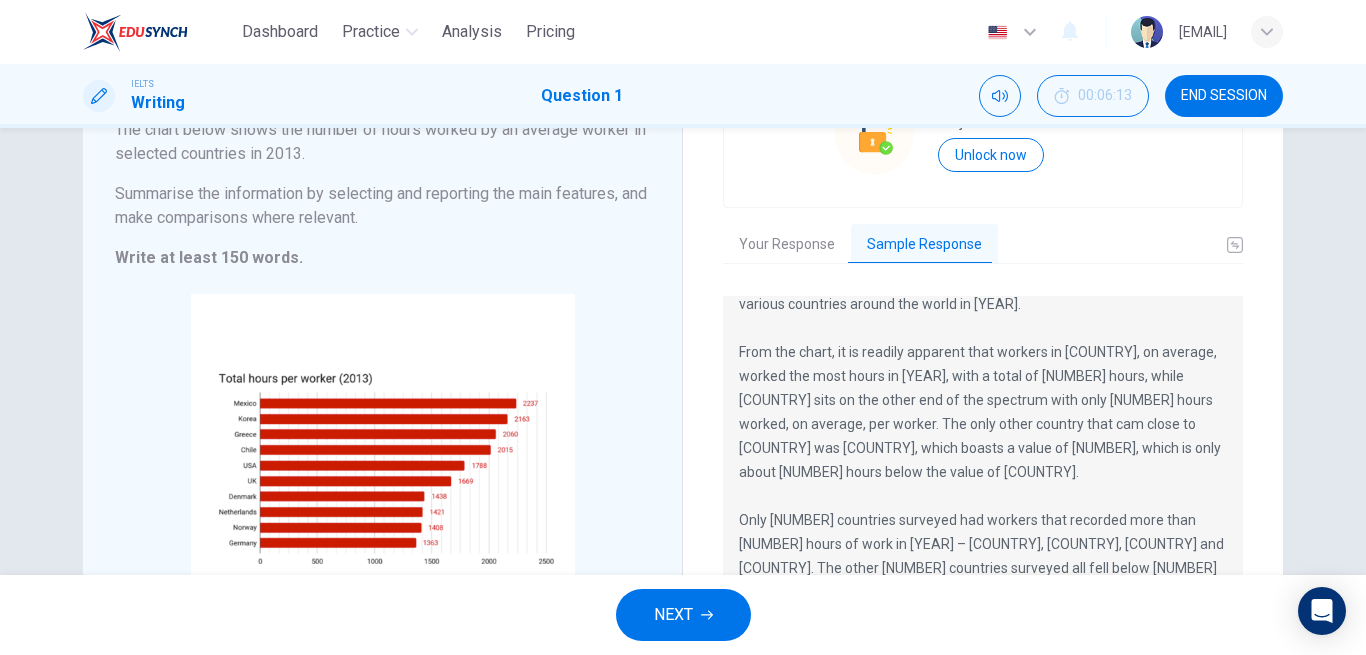 click on "Your Response" at bounding box center [787, 245] 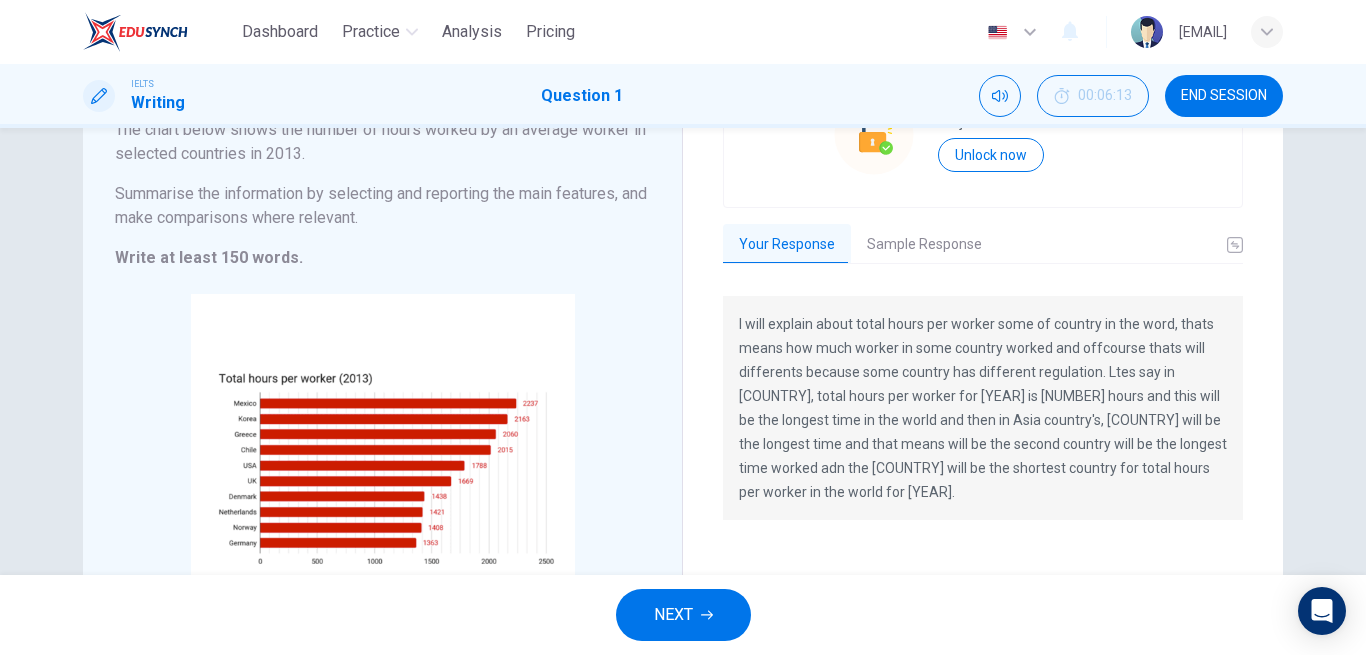scroll, scrollTop: 366, scrollLeft: 0, axis: vertical 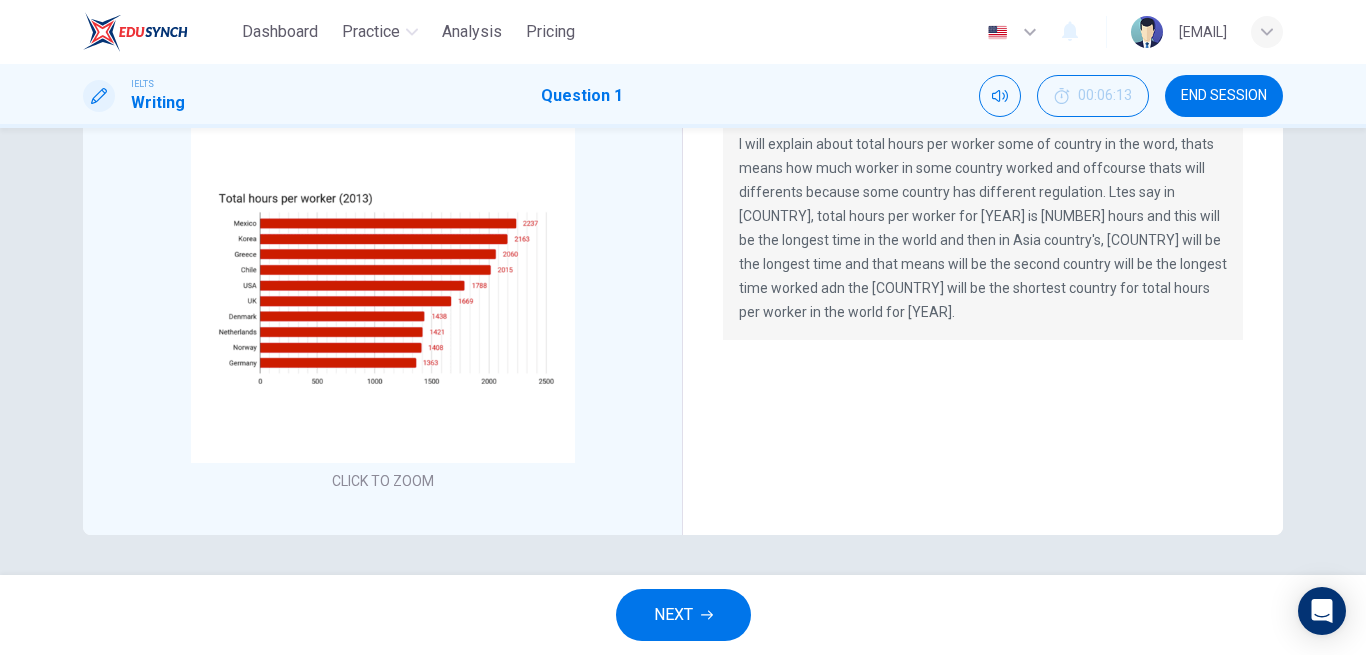 click on "NEXT" at bounding box center (673, 615) 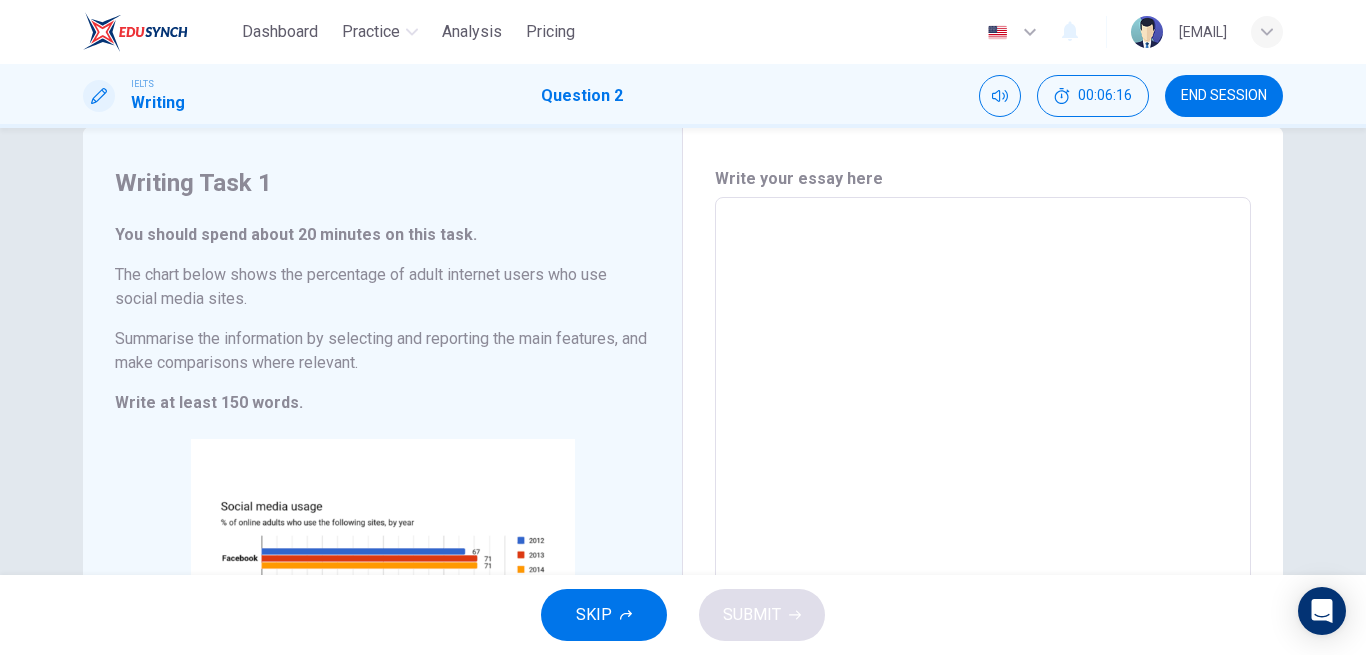 scroll, scrollTop: 0, scrollLeft: 0, axis: both 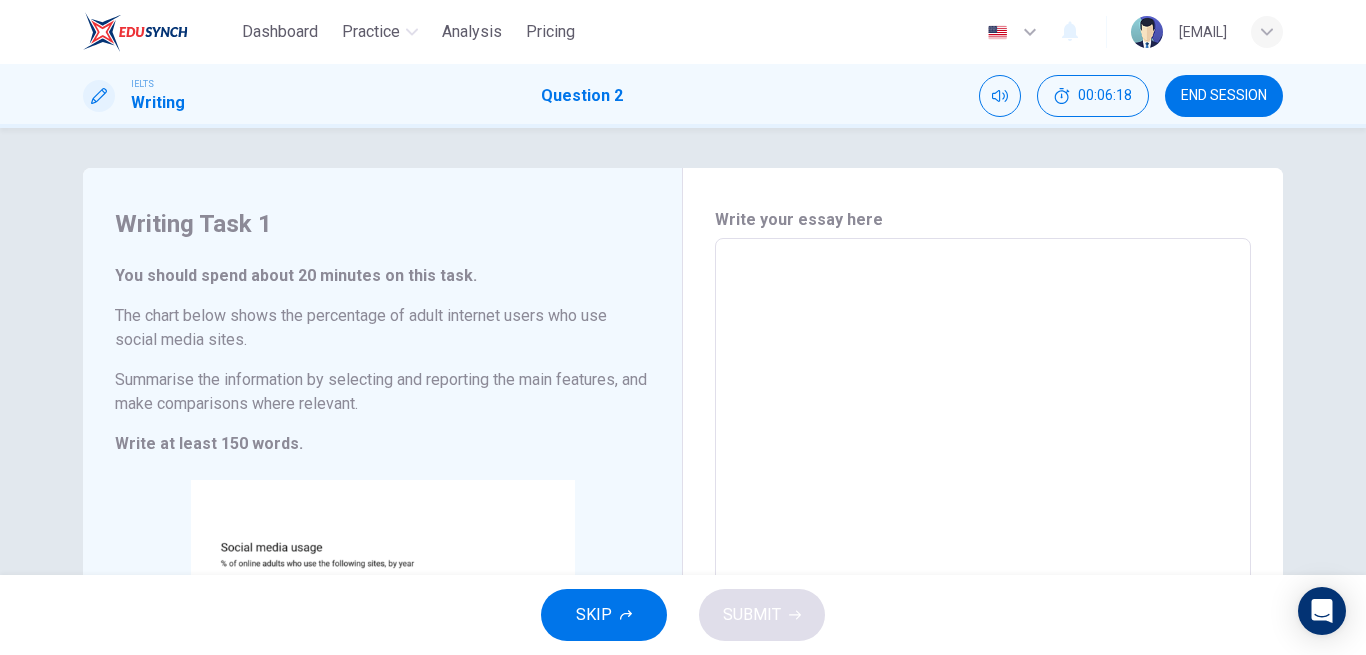 click on "END SESSION" at bounding box center (1224, 96) 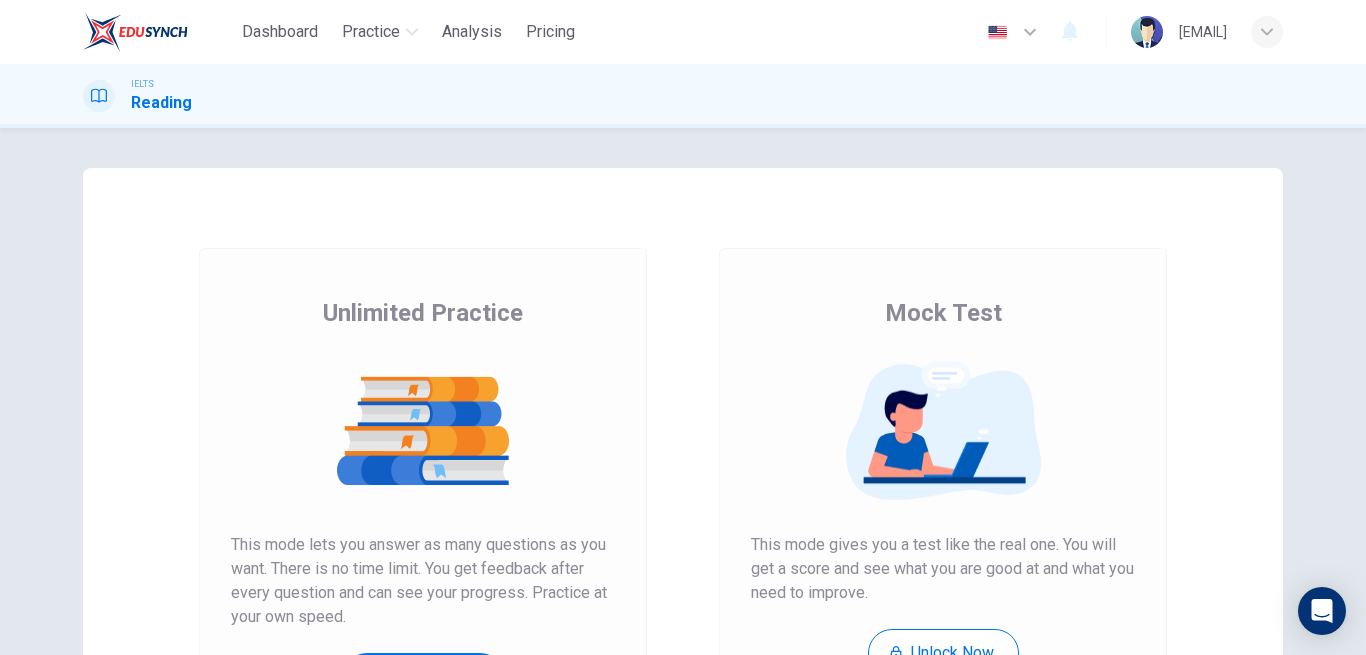 scroll, scrollTop: 0, scrollLeft: 0, axis: both 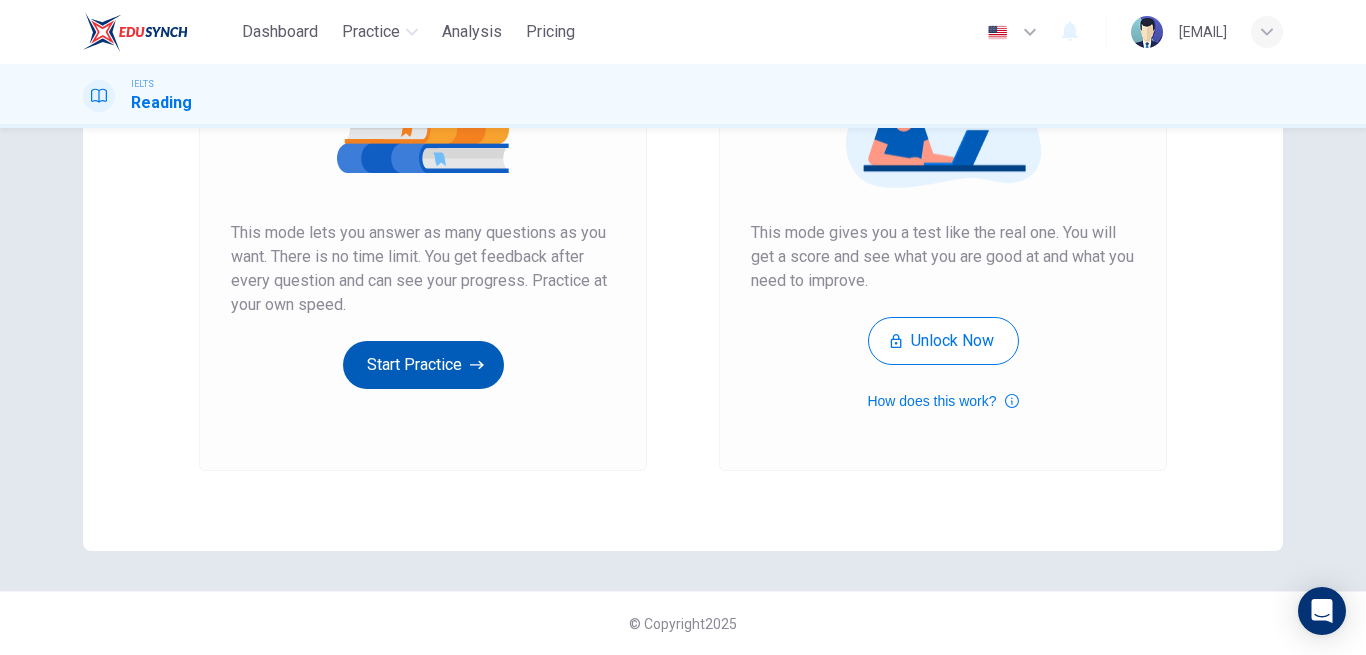 click on "Start Practice" at bounding box center [423, 365] 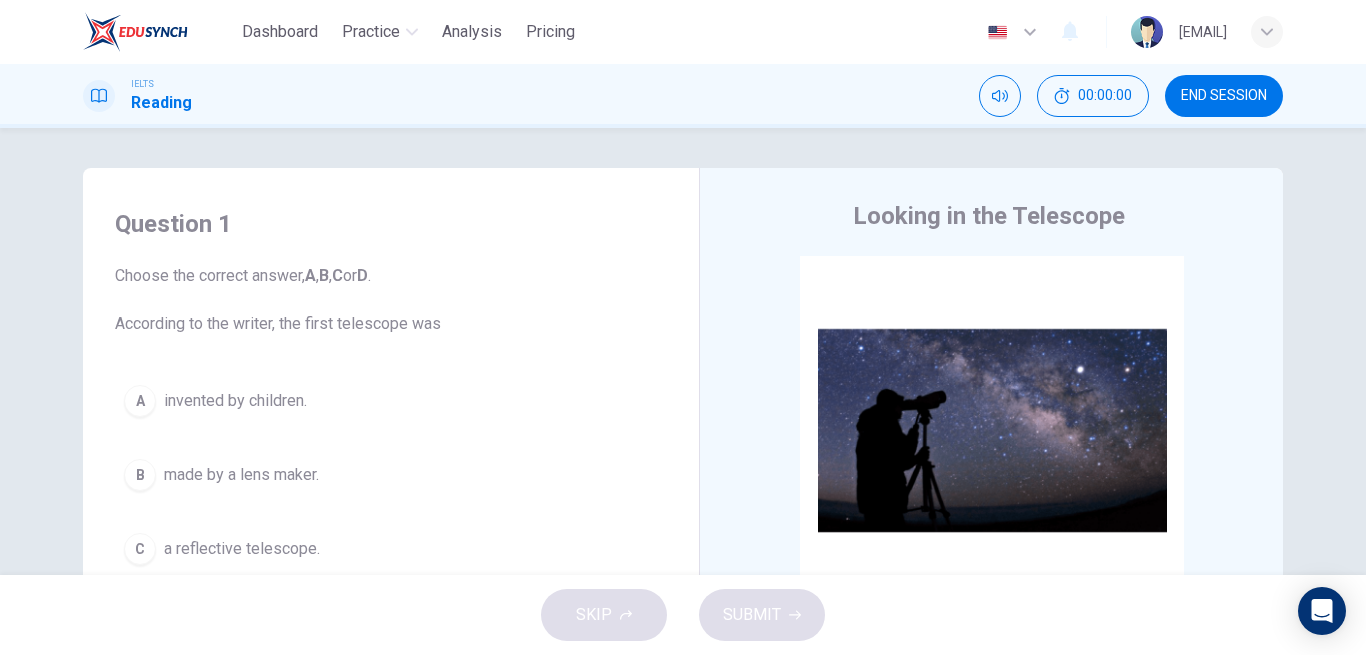 click at bounding box center (1267, 32) 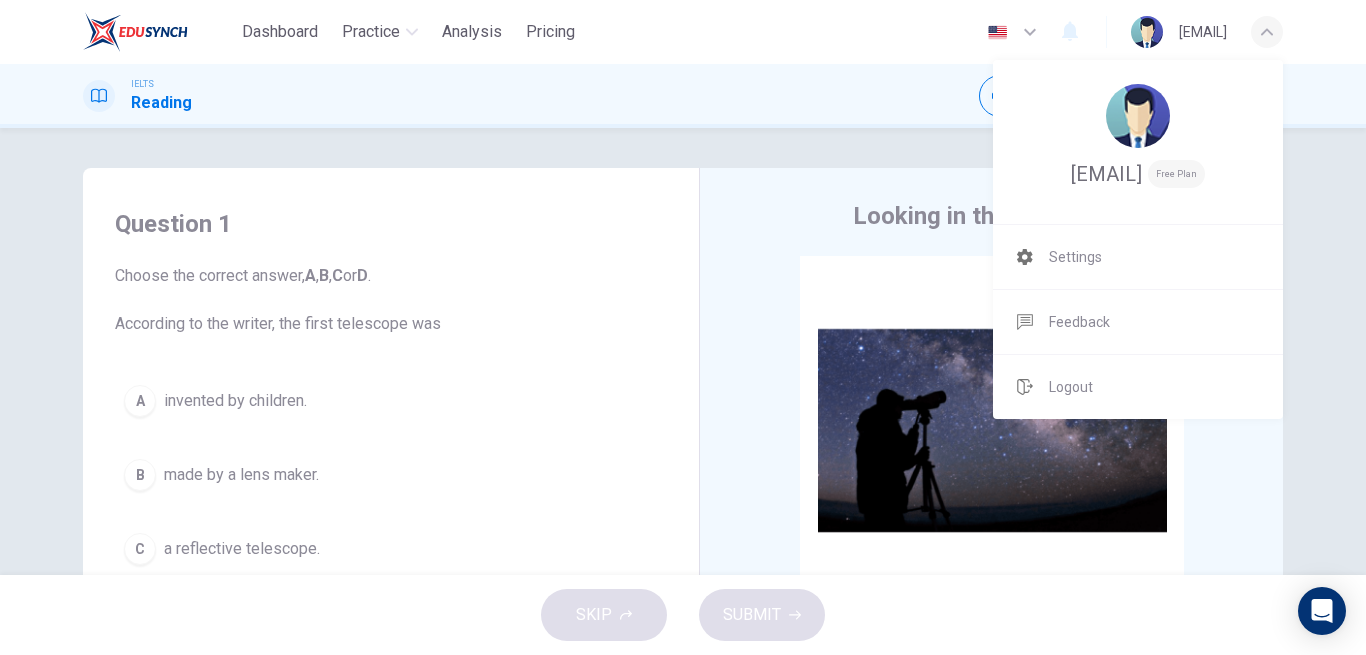 click at bounding box center [683, 327] 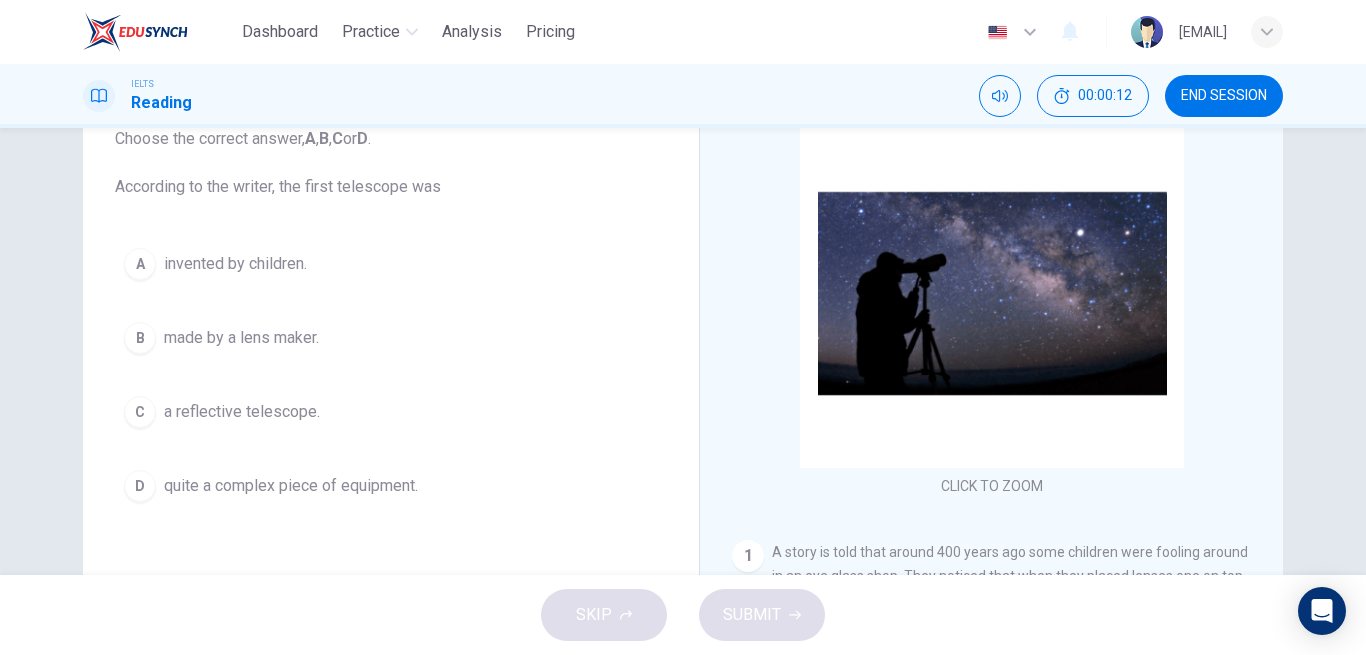 scroll, scrollTop: 136, scrollLeft: 0, axis: vertical 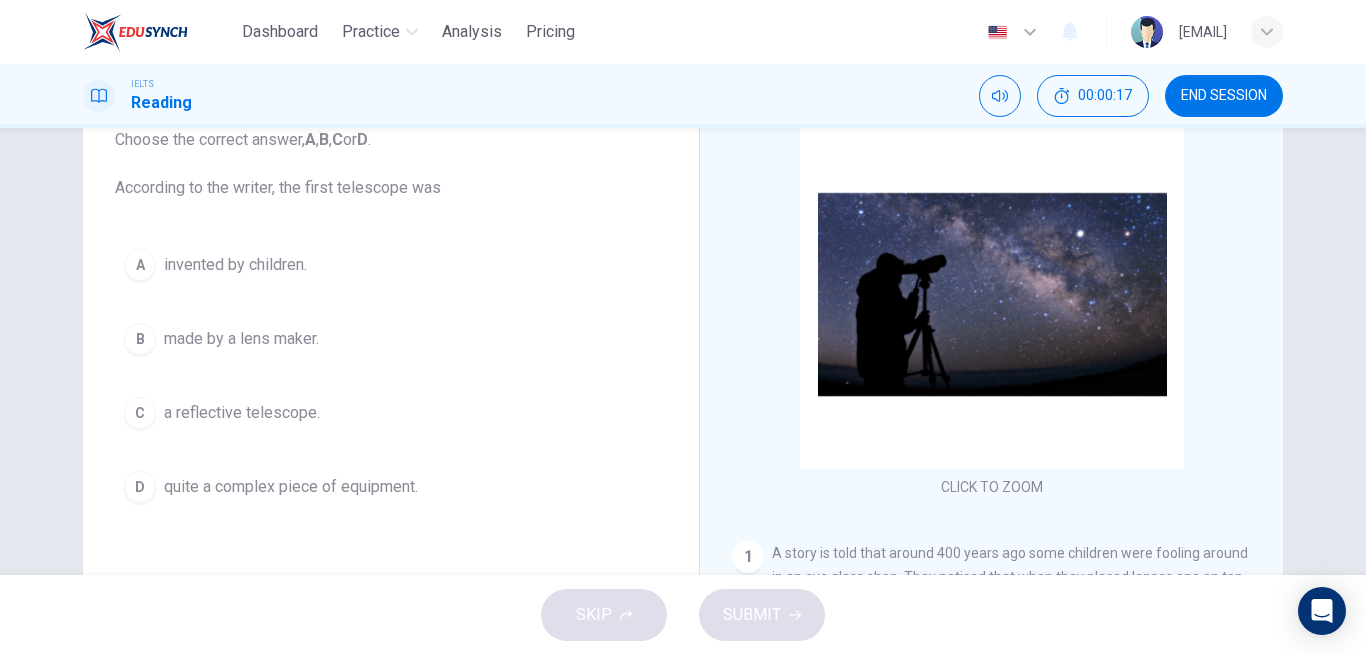 click on "a reflective telescope." at bounding box center [235, 265] 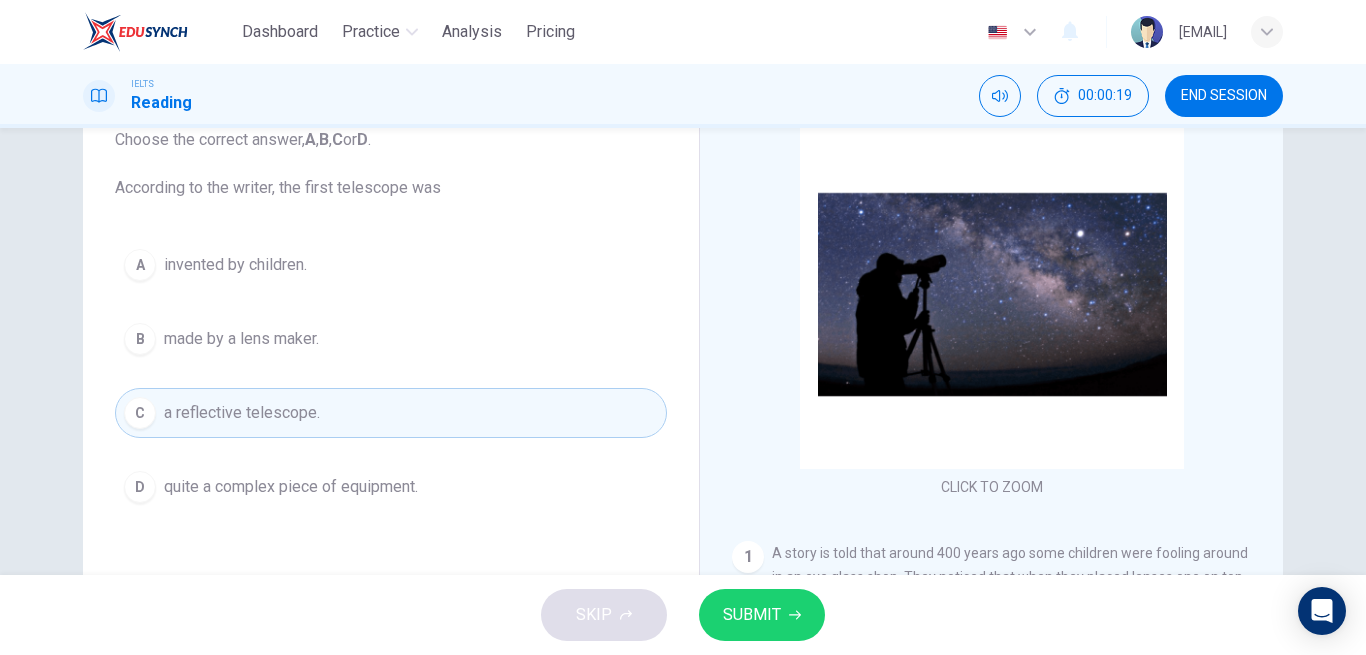 click on "SUBMIT" at bounding box center [752, 615] 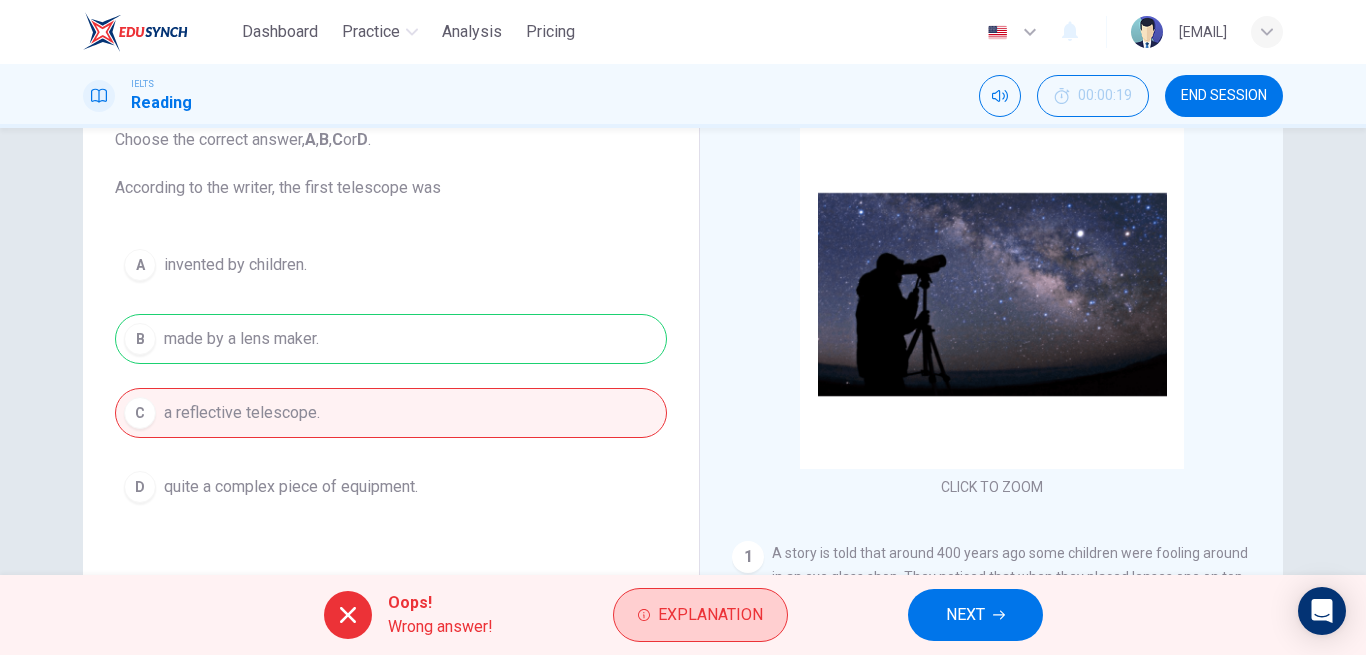 click on "Explanation" at bounding box center (710, 615) 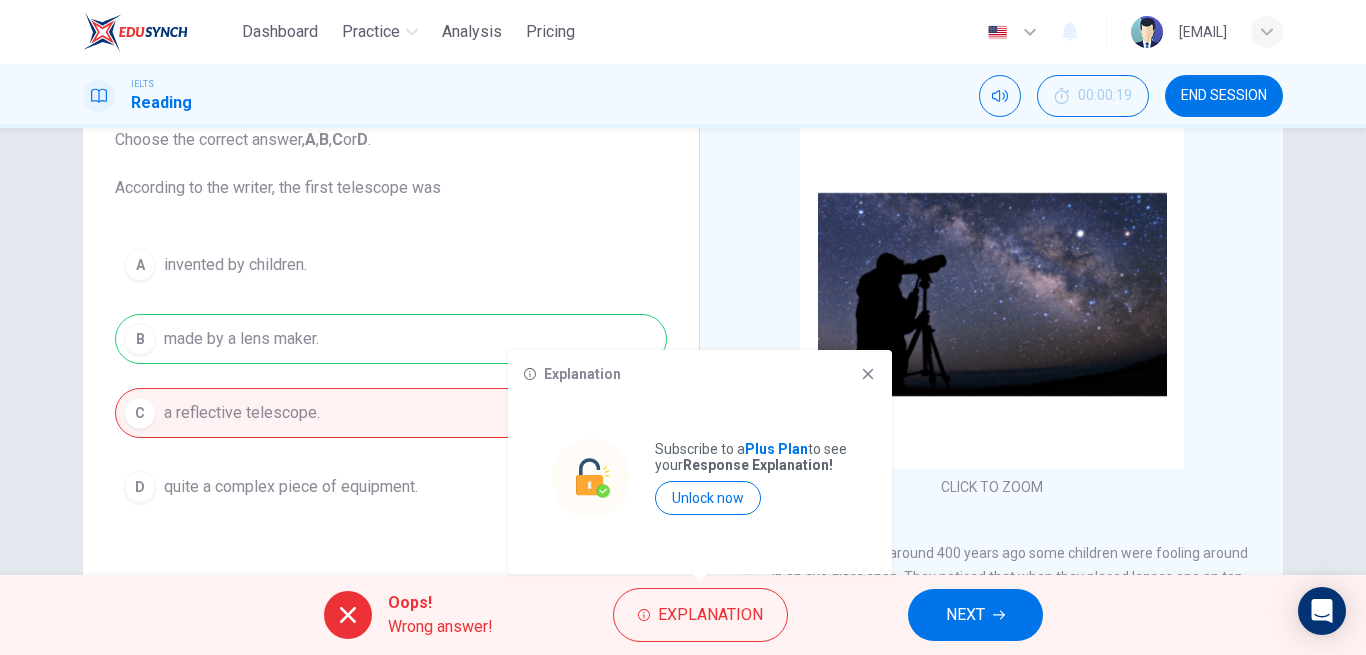 click at bounding box center [868, 374] 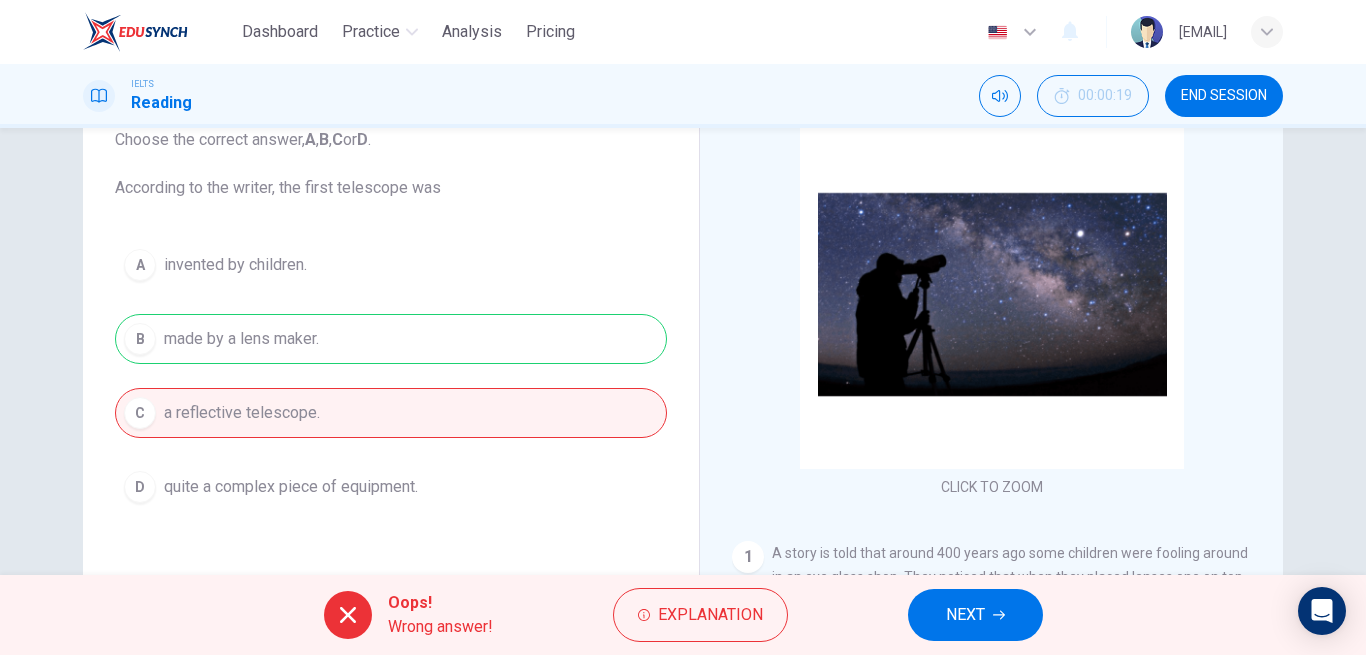 click on "NEXT" at bounding box center [965, 615] 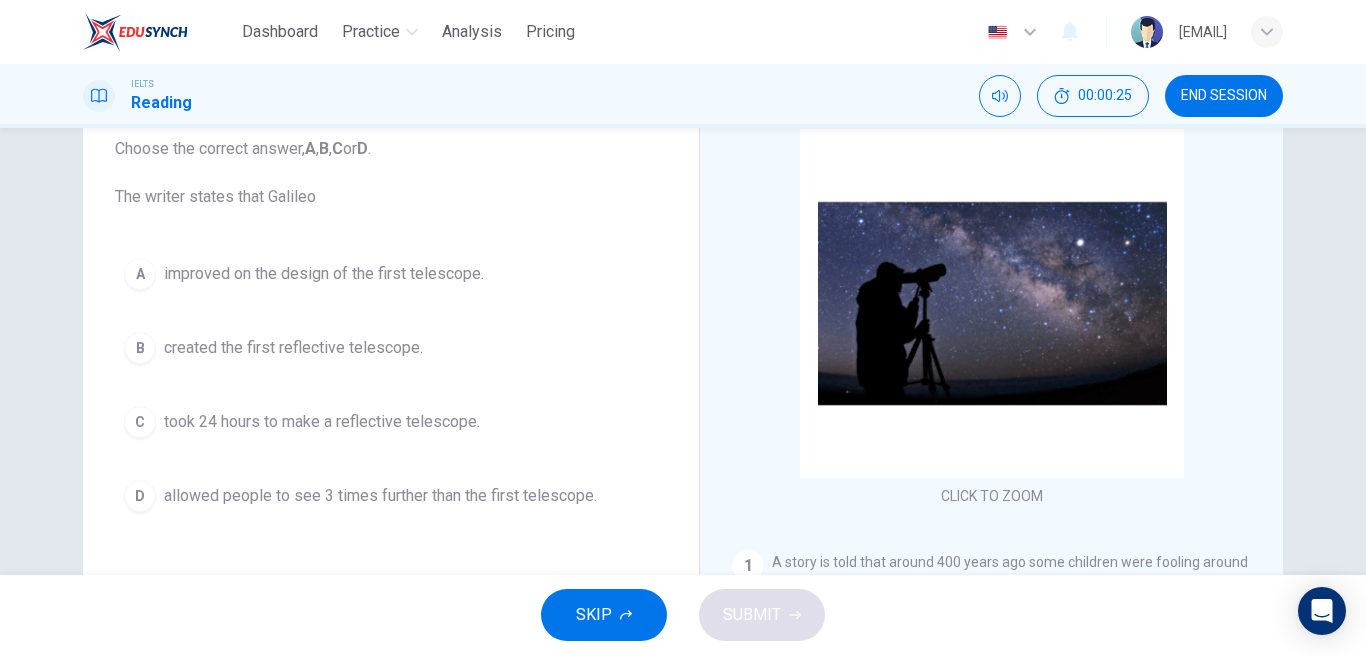 scroll, scrollTop: 120, scrollLeft: 0, axis: vertical 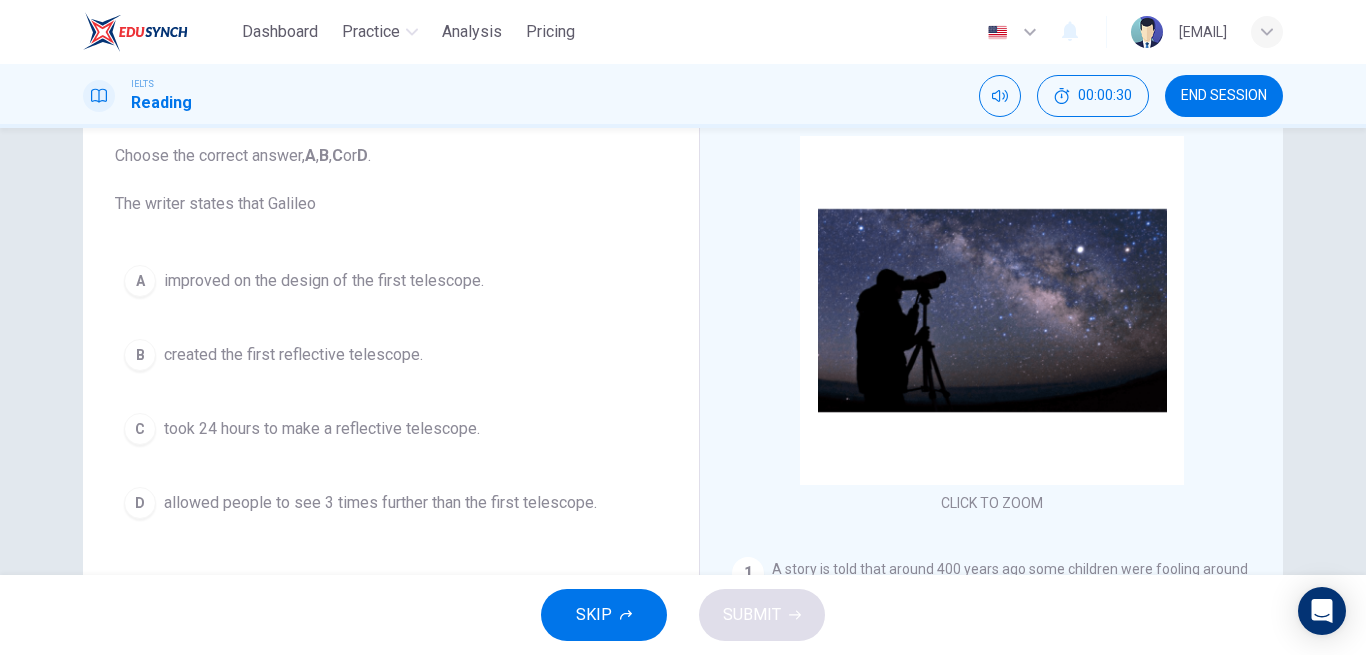 click on "improved on the design of the first telescope." at bounding box center (324, 281) 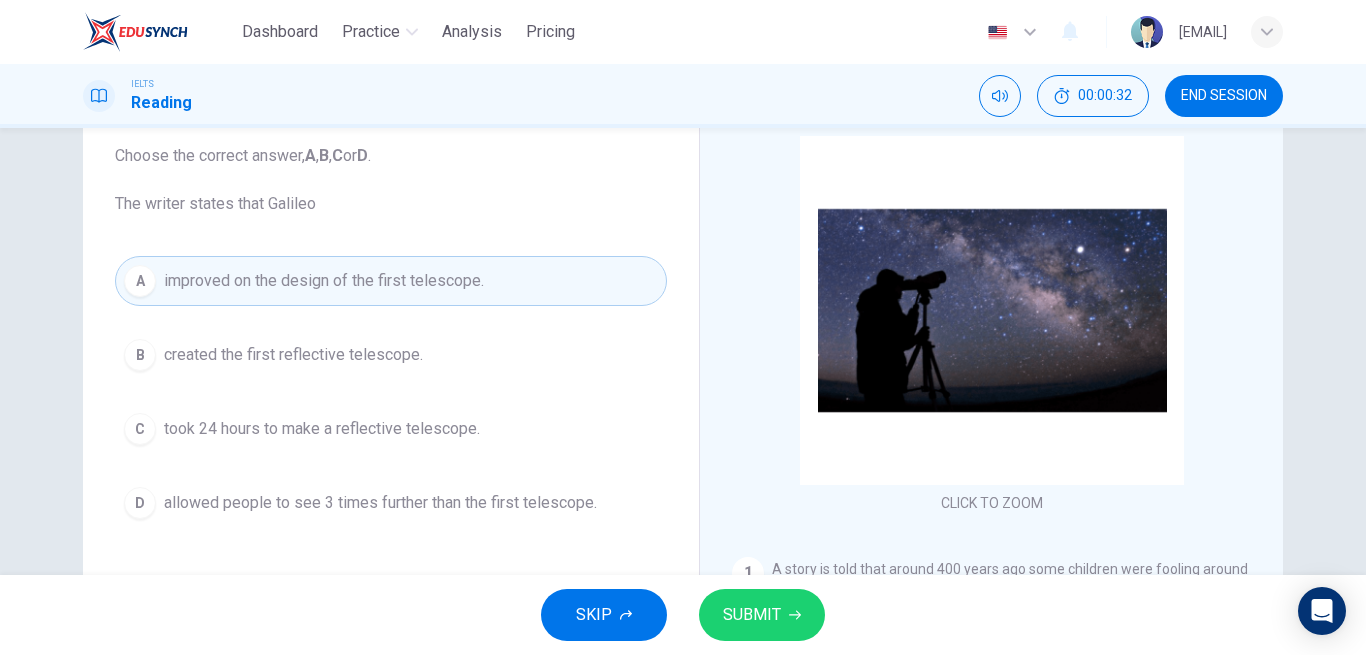 click on "SUBMIT" at bounding box center (752, 615) 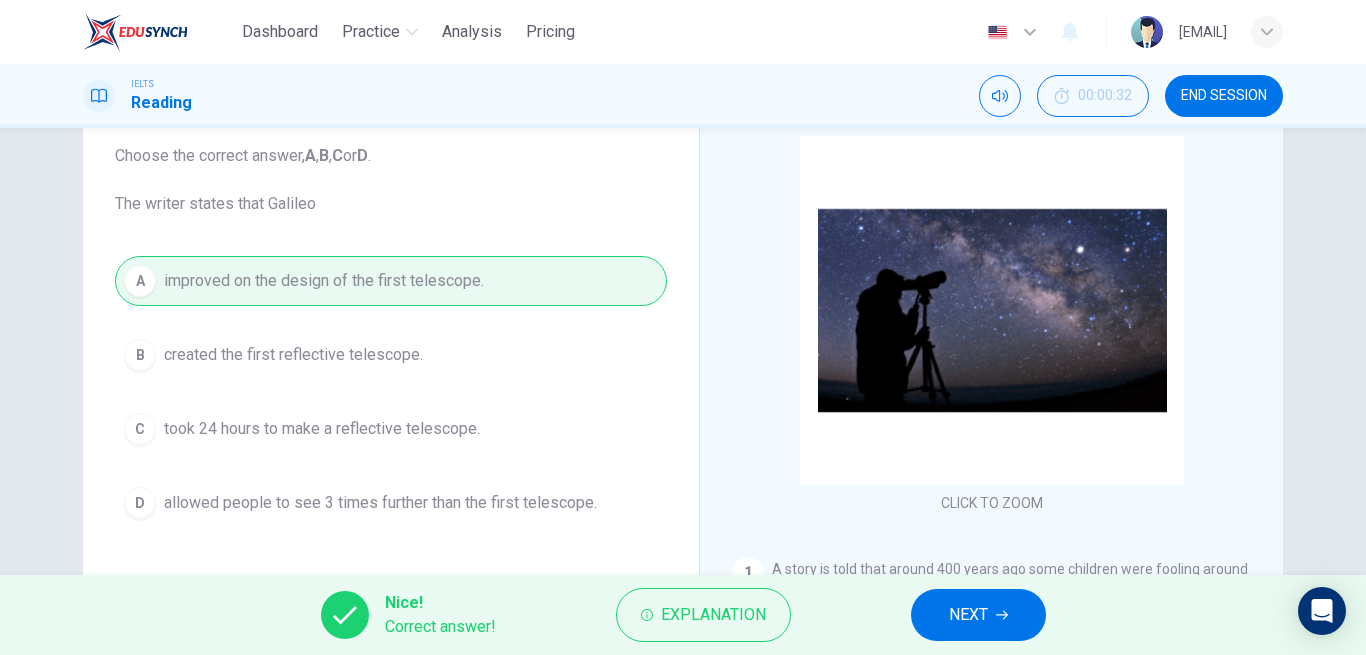 click on "NEXT" at bounding box center (978, 615) 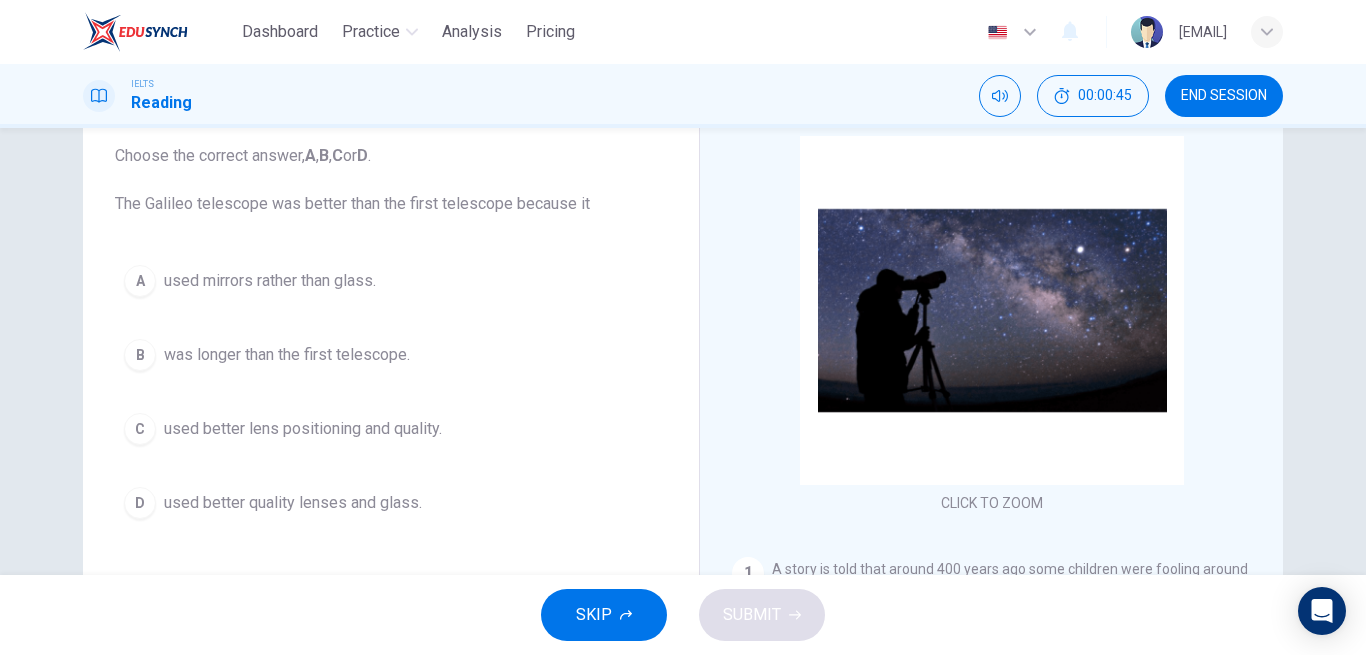 click on "used better lens positioning and quality." at bounding box center (270, 281) 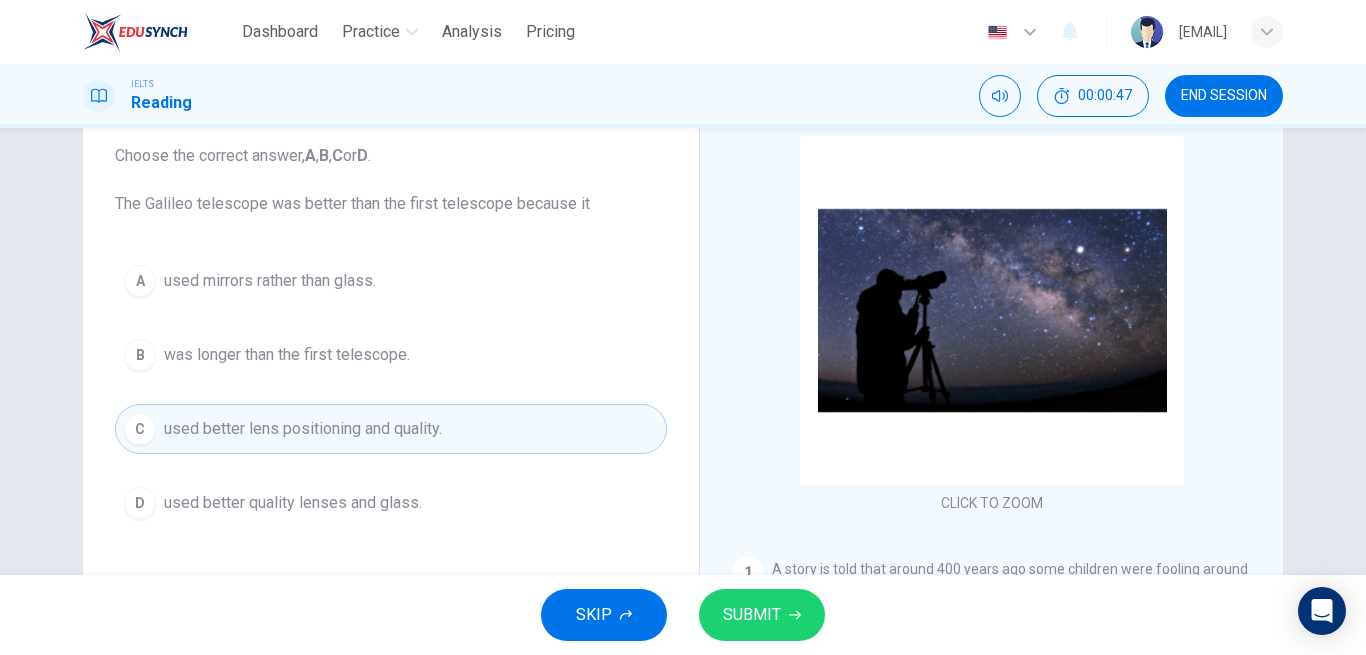 click on "SUBMIT" at bounding box center (752, 615) 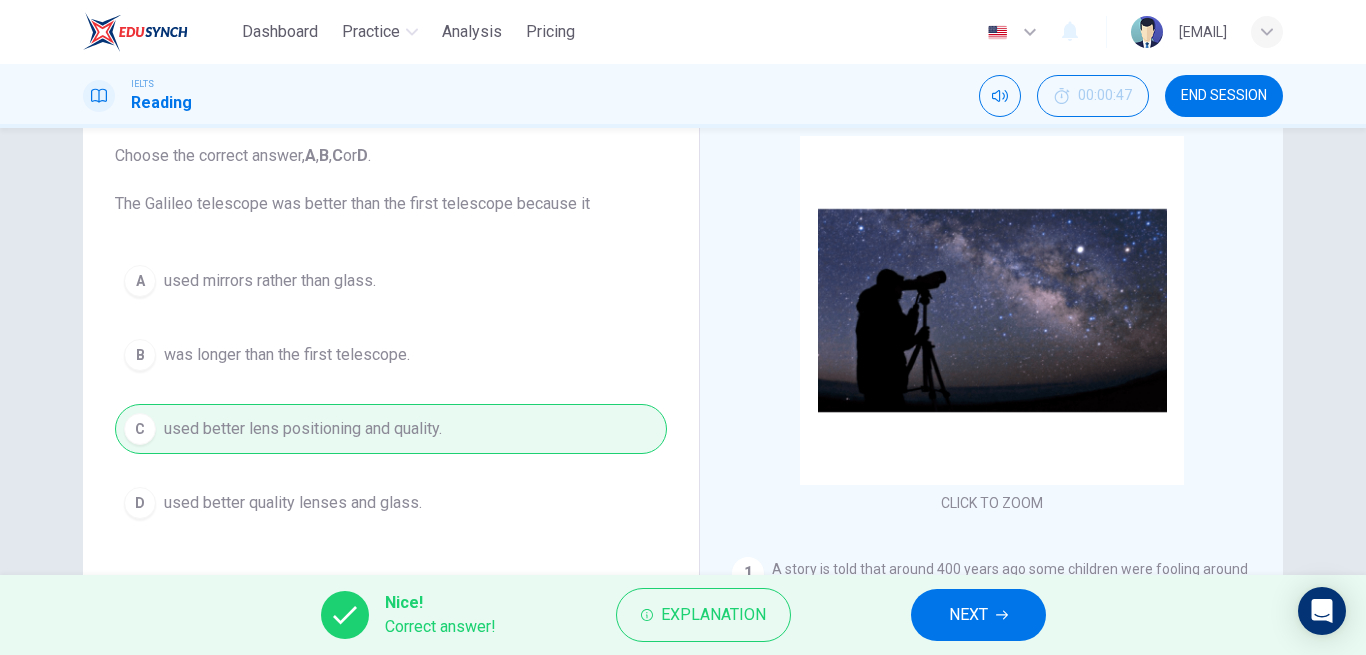 click on "NEXT" at bounding box center (968, 615) 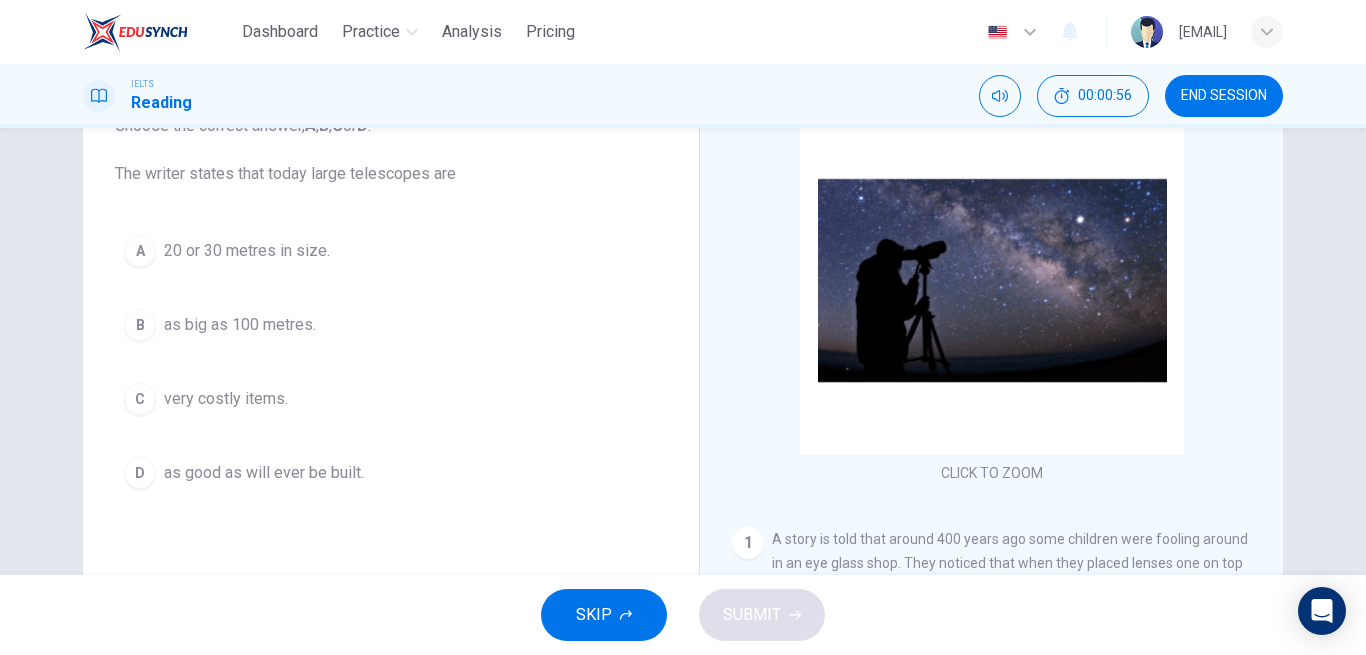 scroll, scrollTop: 122, scrollLeft: 0, axis: vertical 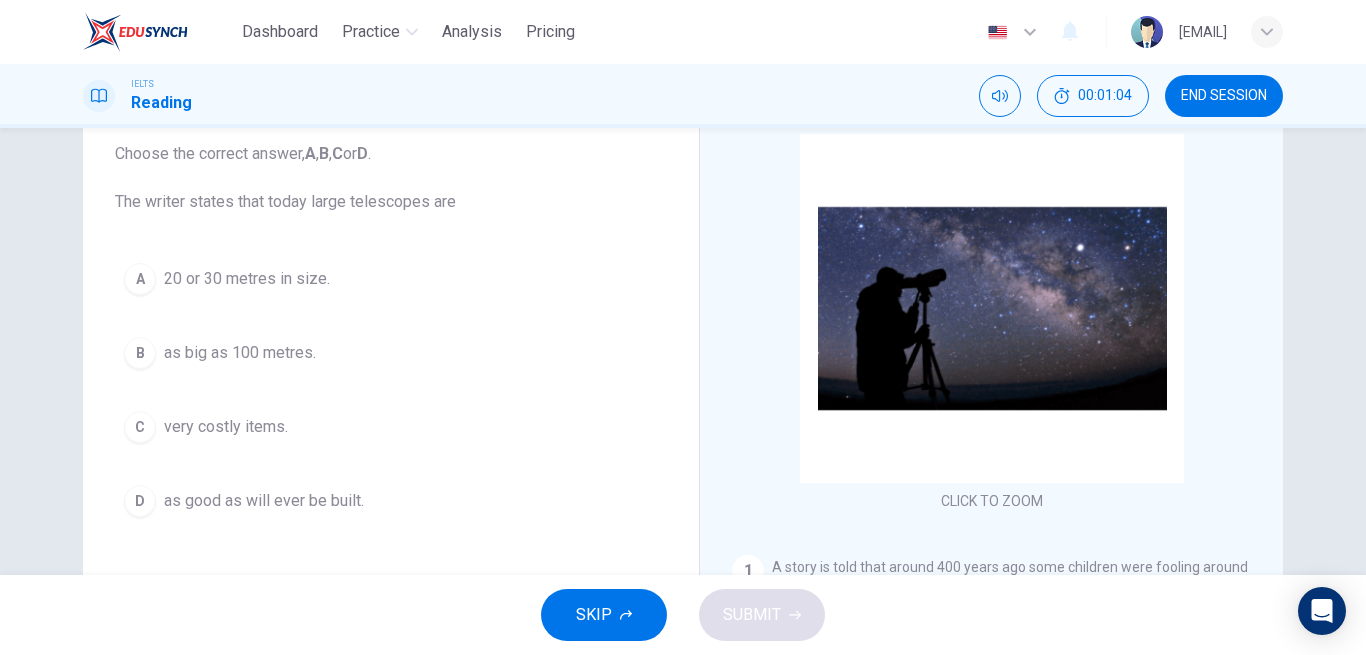 click on "as big as 100 metres." at bounding box center [247, 279] 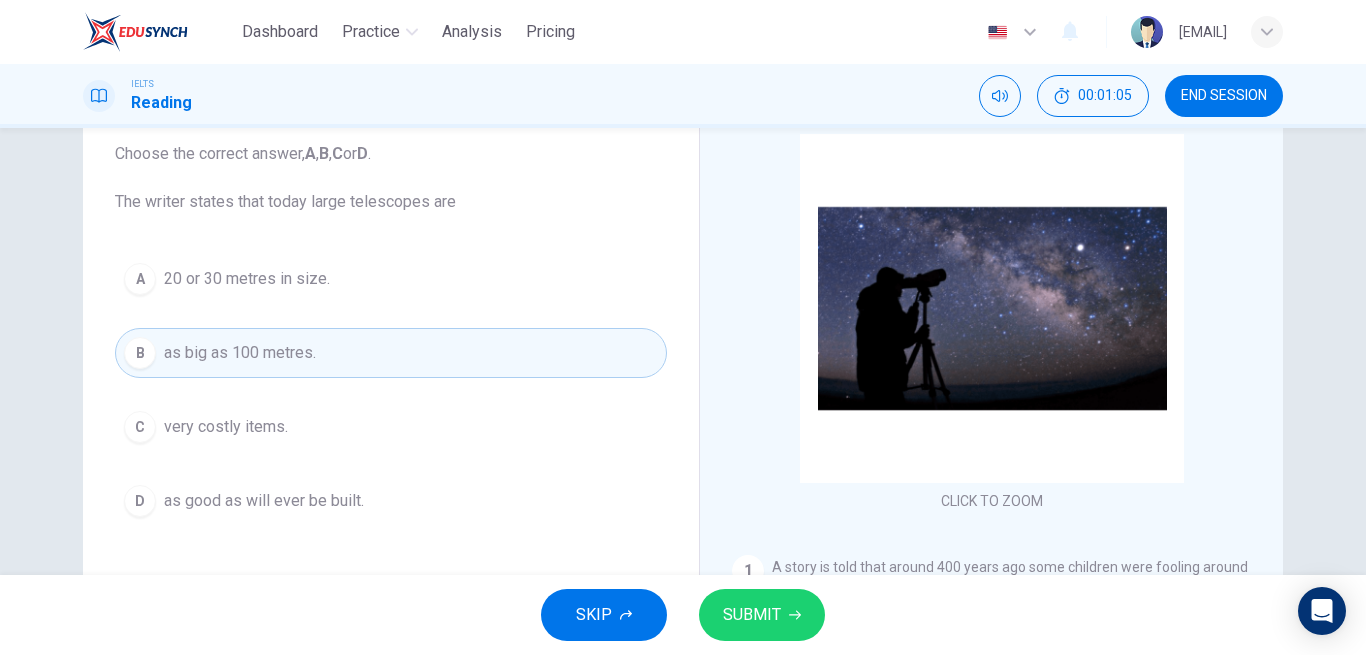 click on "SUBMIT" at bounding box center [752, 615] 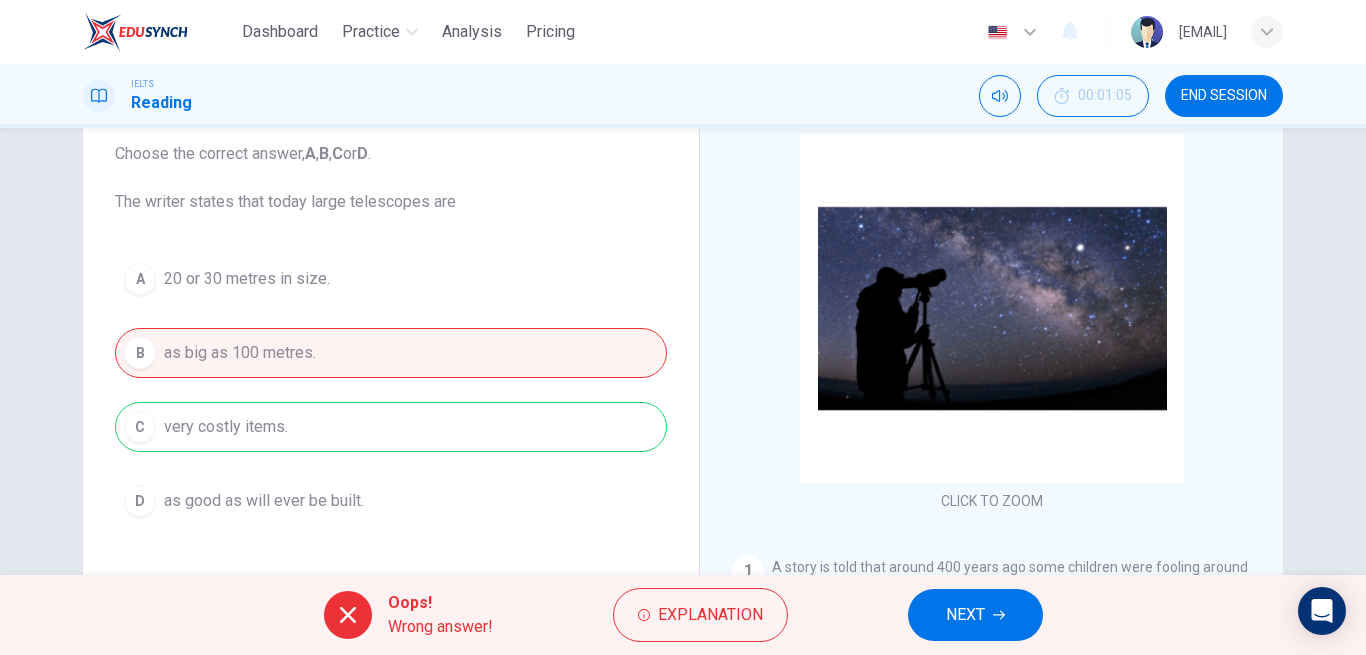 click on "NEXT" at bounding box center (975, 615) 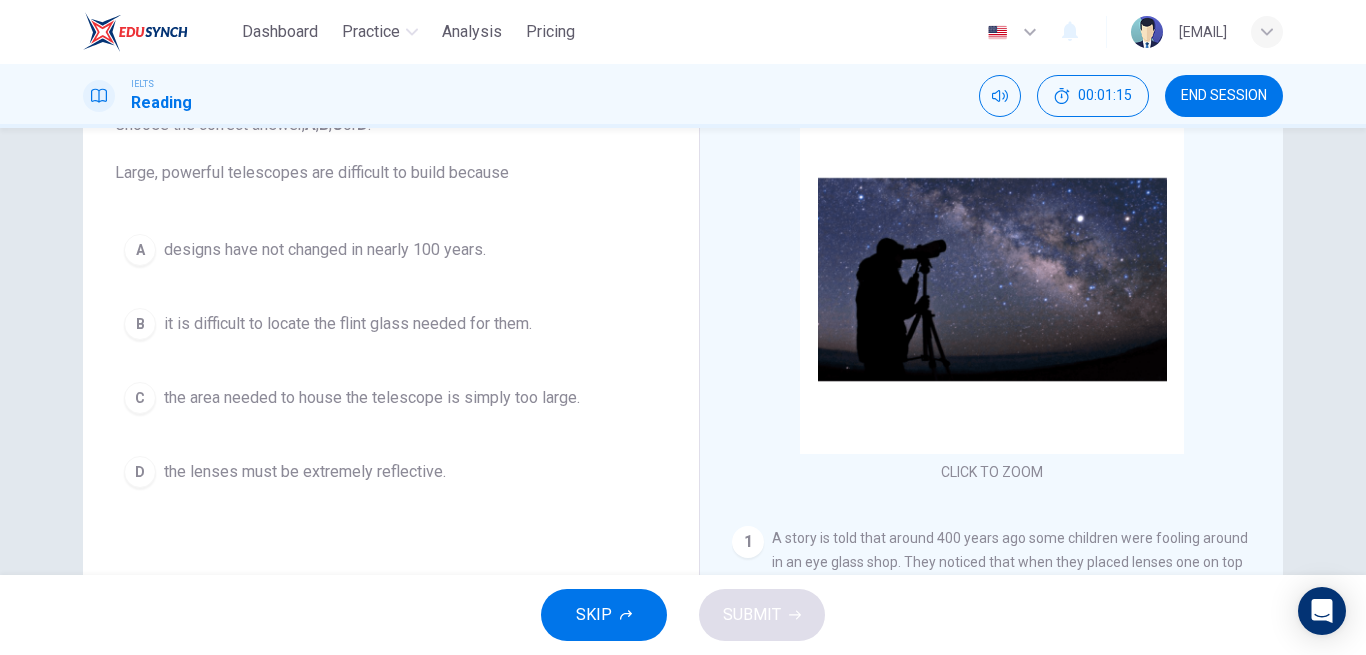 scroll, scrollTop: 125, scrollLeft: 0, axis: vertical 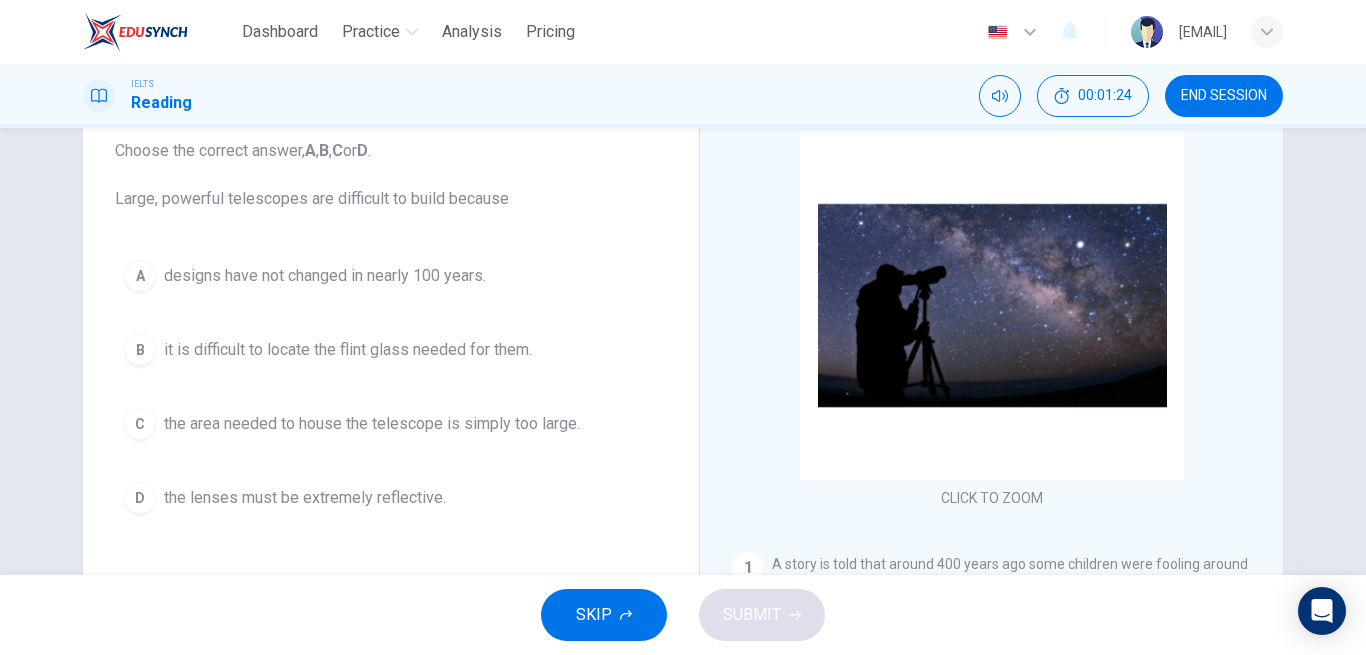 click on "the area needed to house the telescope is simply too large." at bounding box center [325, 276] 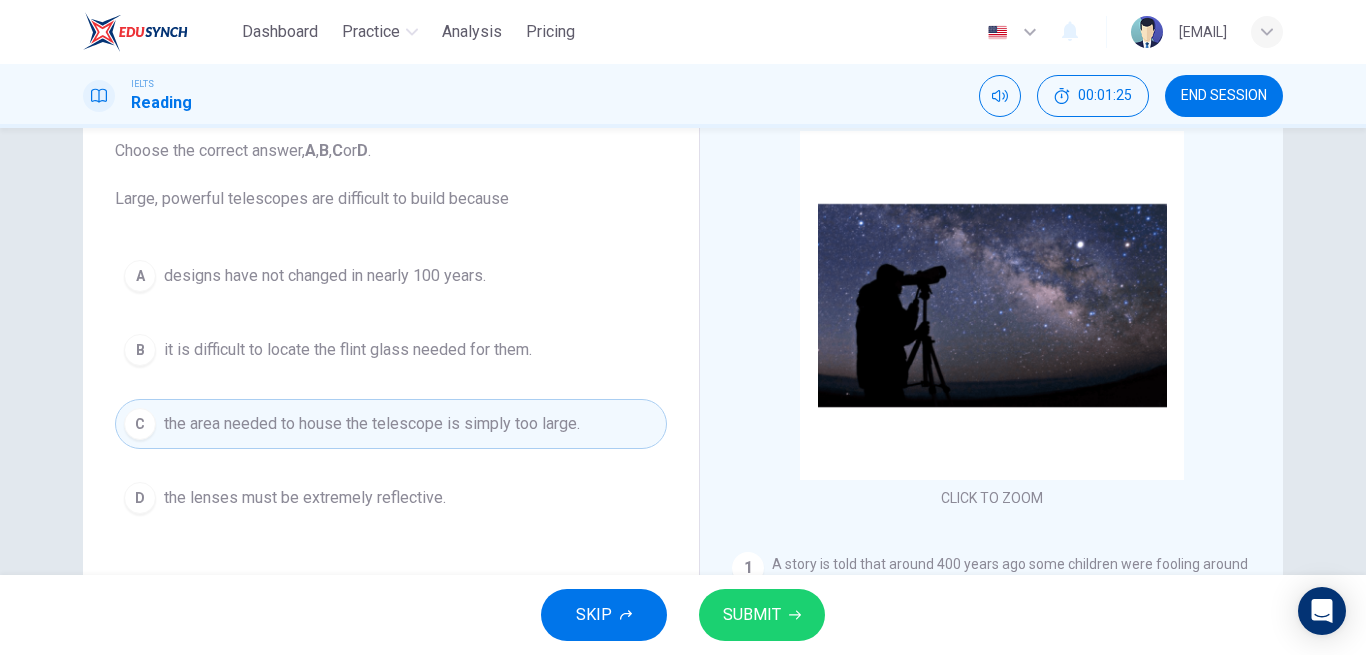 click on "SUBMIT" at bounding box center (752, 615) 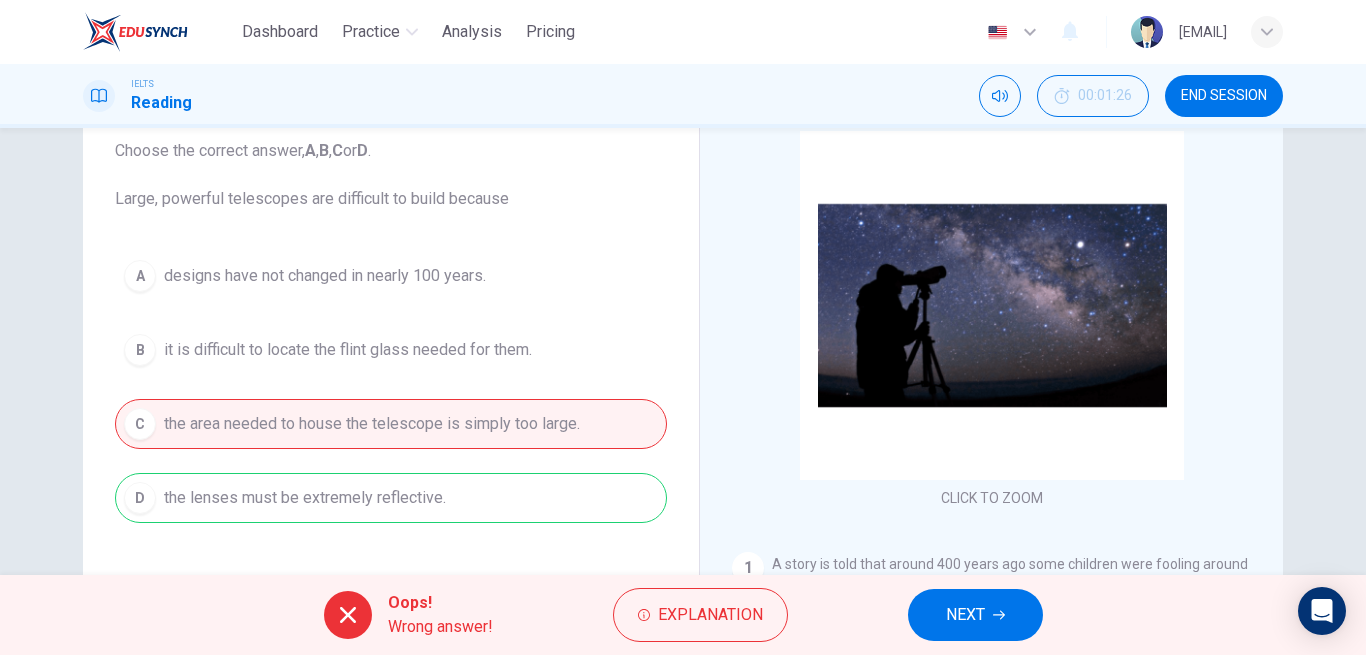 click on "NEXT" at bounding box center [965, 615] 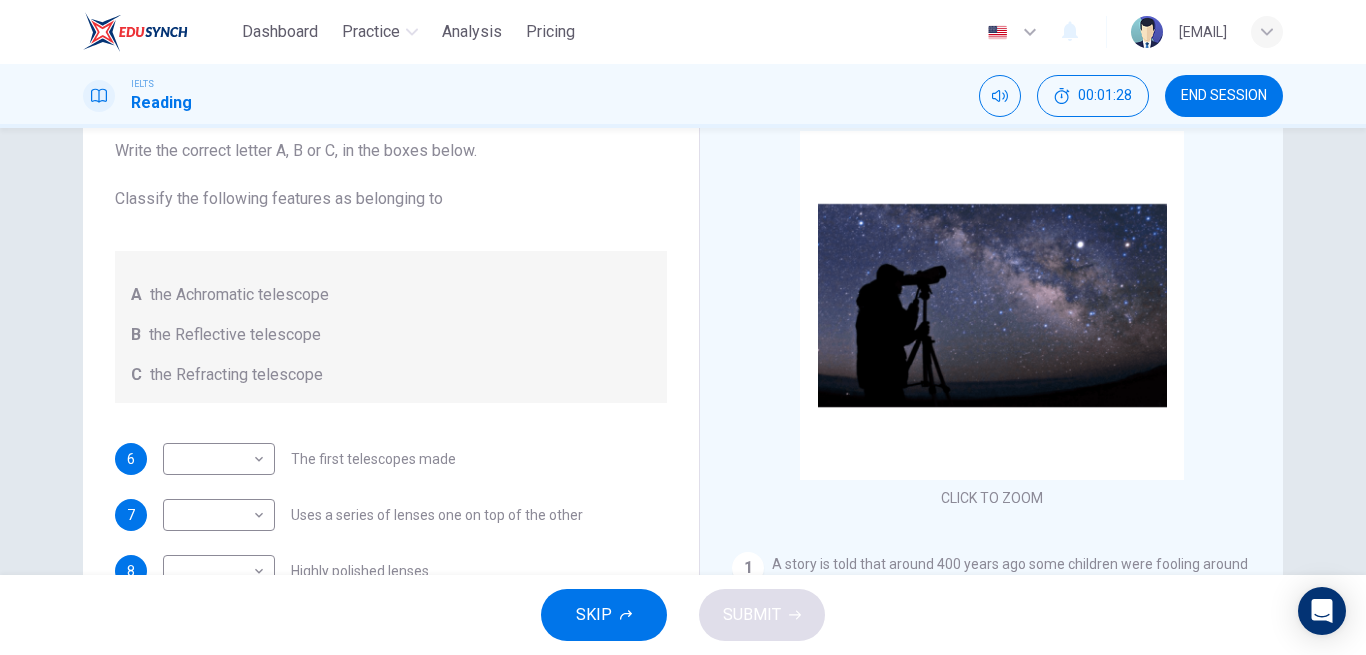 scroll, scrollTop: 1, scrollLeft: 0, axis: vertical 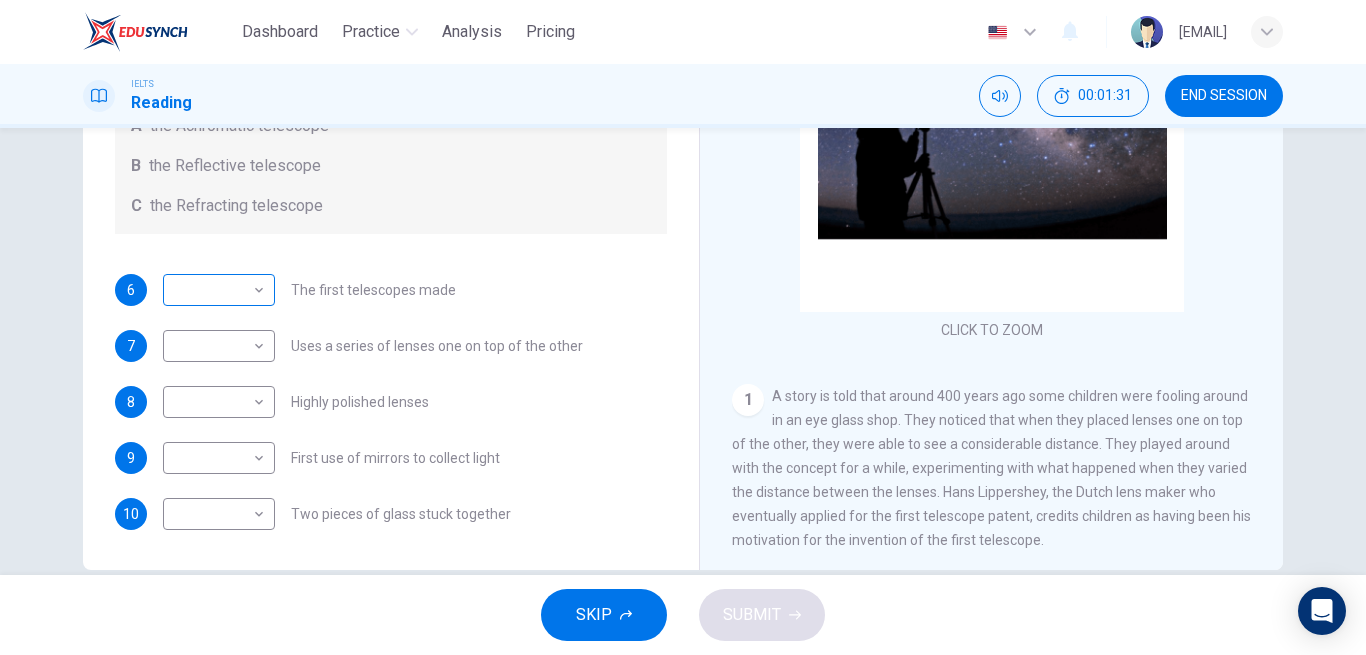 click on "Dashboard Practice Analysis Pricing English en ​ [EMAIL] IELTS Reading 00:01:31 END SESSION Questions 6 - 10 Write the correct letter A, B or C, in the boxes below.
Classify the following features as belonging to A the Achromatic telescope B the Reflective telescope C the Refracting telescope 6 ​ ​ The first telescopes made 7 ​ ​ Uses a series of lenses one on top of the other 8 ​ ​ Highly polished lenses 9 ​ ​ First use of mirrors to collect light 10 ​ ​ Two pieces of glass stuck together Looking in the Telescope CLICK TO ZOOM Click to Zoom 1 2 3 4 5 SKIP SUBMIT EduSynch - Online Language Proficiency Testing
Dashboard Practice Analysis Pricing   Notifications © Copyright  2025" at bounding box center (683, 327) 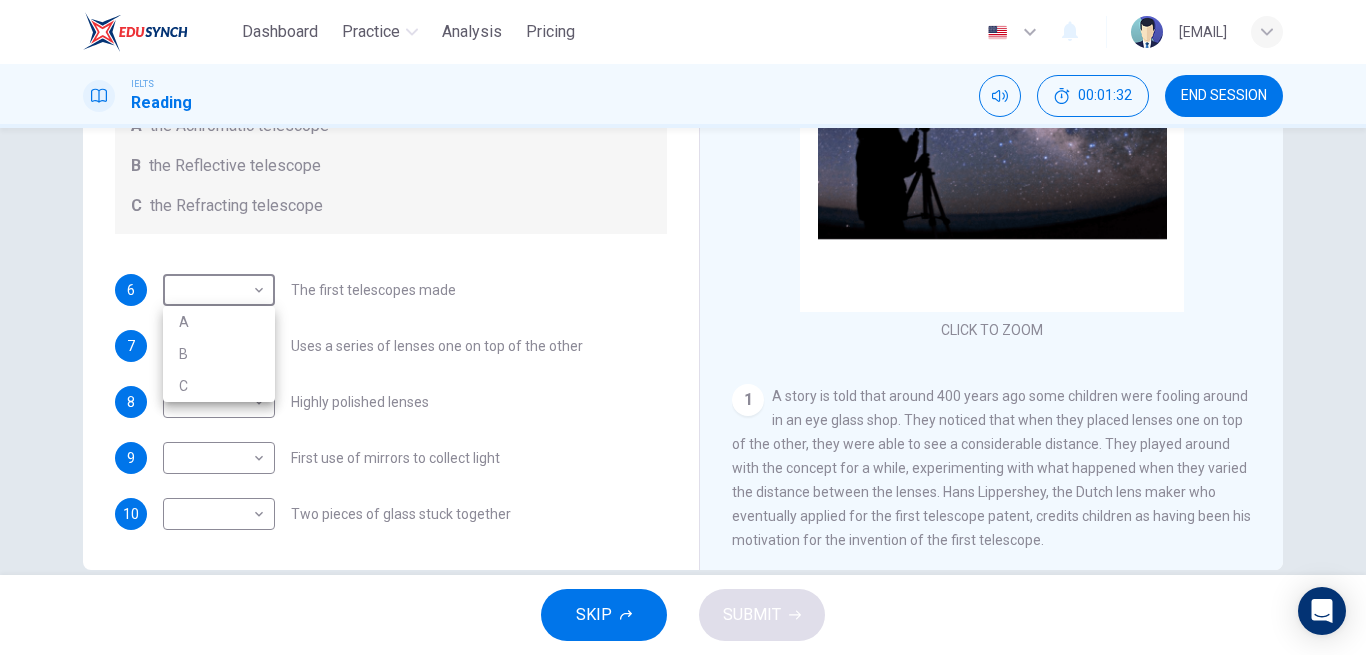 click on "A" at bounding box center [219, 322] 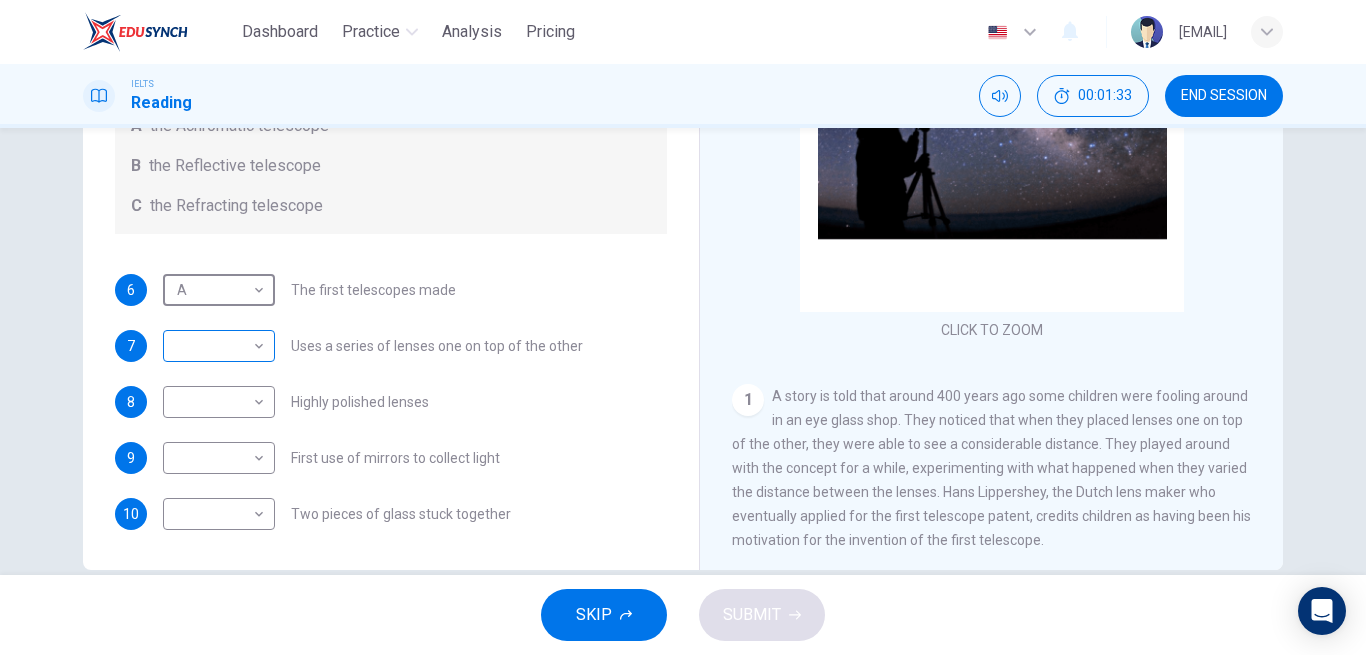click on "Dashboard Practice Analysis Pricing English en ​ [EMAIL] IELTS Reading 00:01:33 END SESSION Questions 6 - 10 Write the correct letter A, B or C, in the boxes below.
Classify the following features as belonging to A the Achromatic telescope B the Reflective telescope C the Refracting telescope 6 A A ​ The first telescopes made 7 ​ ​ Uses a series of lenses one on top of the other 8 ​ ​ Highly polished lenses 9 ​ ​ First use of mirrors to collect light 10 ​ ​ Two pieces of glass stuck together Looking in the Telescope CLICK TO ZOOM Click to Zoom 1 2 3 4 5 SKIP SUBMIT EduSynch - Online Language Proficiency Testing
Dashboard Practice Analysis Pricing   Notifications © Copyright  2025" at bounding box center [683, 327] 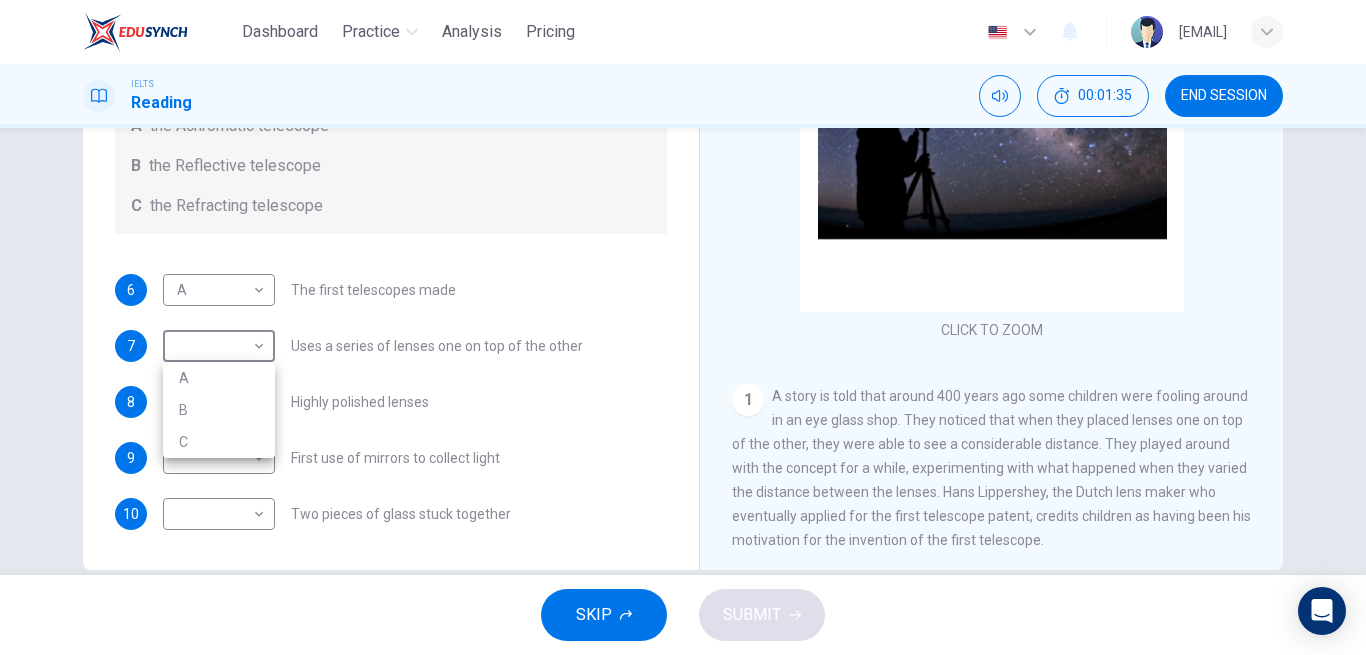 click on "A" at bounding box center (219, 378) 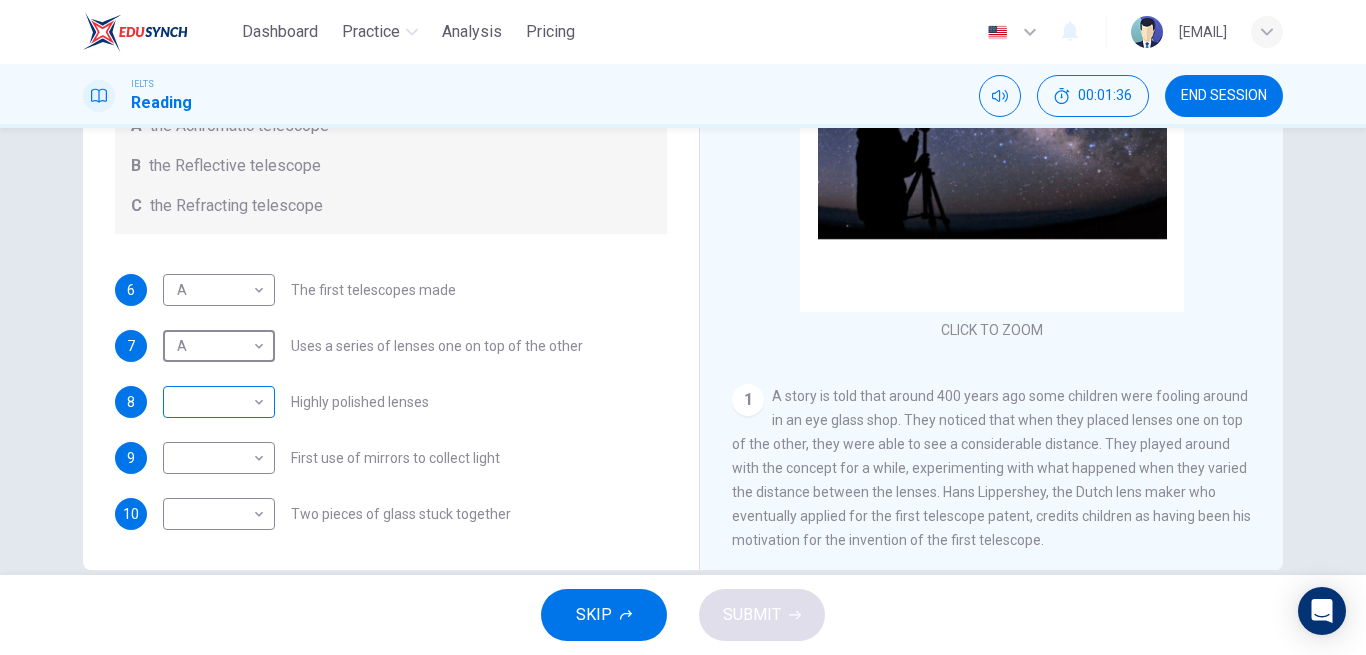 click on "Dashboard Practice Analysis Pricing English en ​ [EMAIL] IELTS Reading 00:01:36 END SESSION Questions 6 - 10 Write the correct letter A, B or C, in the boxes below.
Classify the following features as belonging to A the Achromatic telescope B the Reflective telescope C the Refracting telescope 6 A A ​ The first telescopes made 7 A A ​ Uses a series of lenses one on top of the other 8 ​ ​ Highly polished lenses 9 ​ ​ First use of mirrors to collect light 10 ​ ​ Two pieces of glass stuck together Looking in the Telescope CLICK TO ZOOM Click to Zoom 1 2 3 4 5 SKIP SUBMIT EduSynch - Online Language Proficiency Testing
Dashboard Practice Analysis Pricing   Notifications © Copyright  2025" at bounding box center [683, 327] 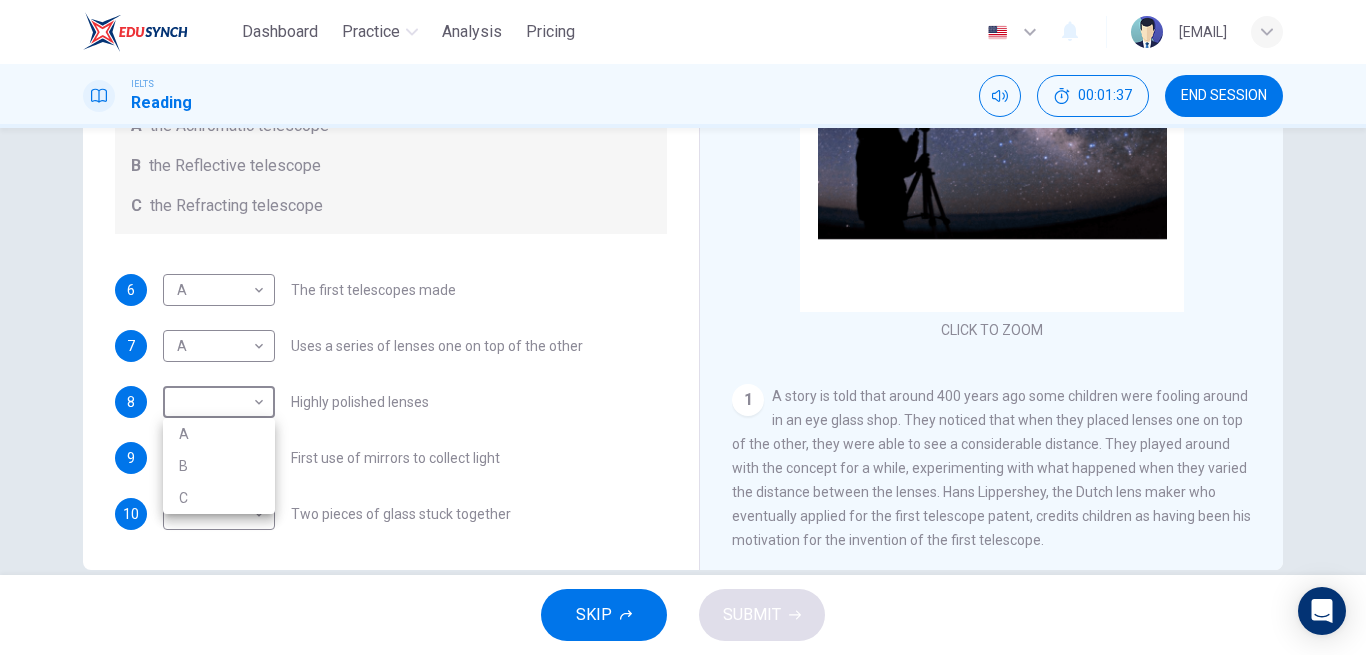 click on "C" at bounding box center (219, 498) 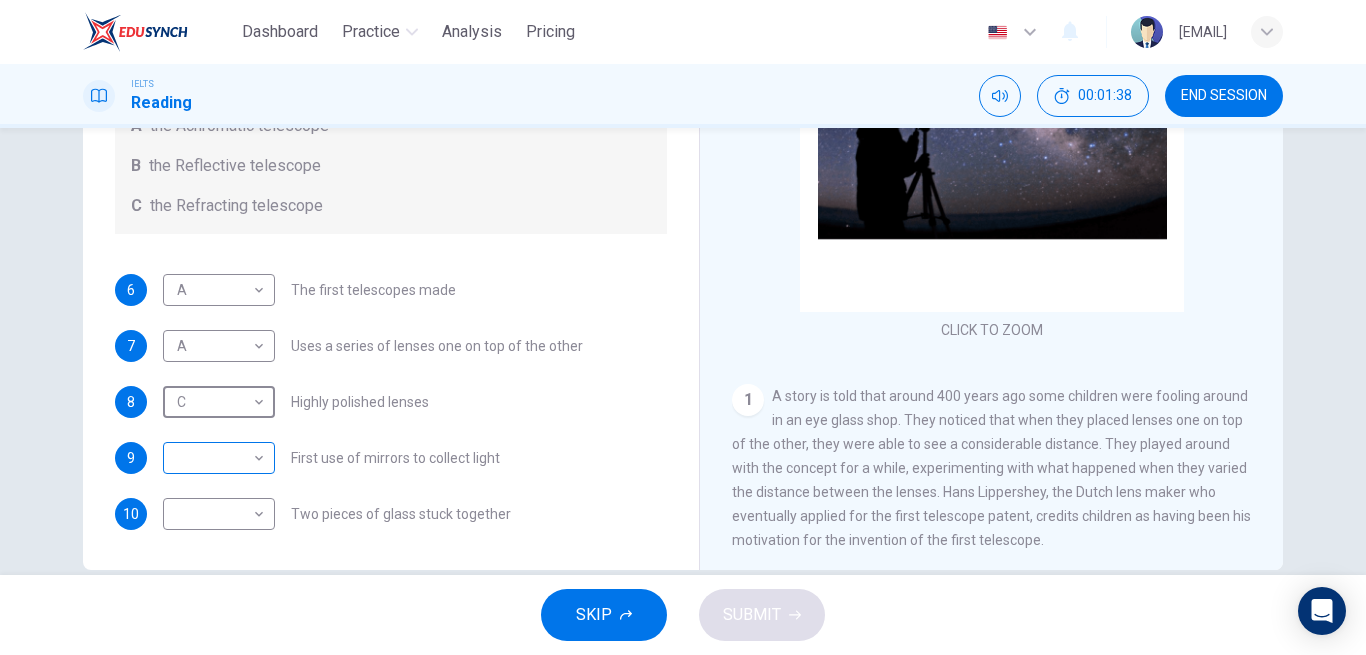 click on "Dashboard Practice Analysis Pricing English en ​ [EMAIL] IELTS Reading 00:01:38 END SESSION Questions 6 - 10 Write the correct letter A, B or C, in the boxes below.
Classify the following features as belonging to A the Achromatic telescope B the Reflective telescope C the Refracting telescope 6 A A ​ The first telescopes made 7 A A ​ Uses a series of lenses one on top of the other 8 C C ​ Highly polished lenses 9 ​ ​ First use of mirrors to collect light 10 ​ ​ Two pieces of glass stuck together Looking in the Telescope CLICK TO ZOOM Click to Zoom 1 2 3 4 5 SKIP SUBMIT EduSynch - Online Language Proficiency Testing
Dashboard Practice Analysis Pricing   Notifications © Copyright  2025" at bounding box center (683, 327) 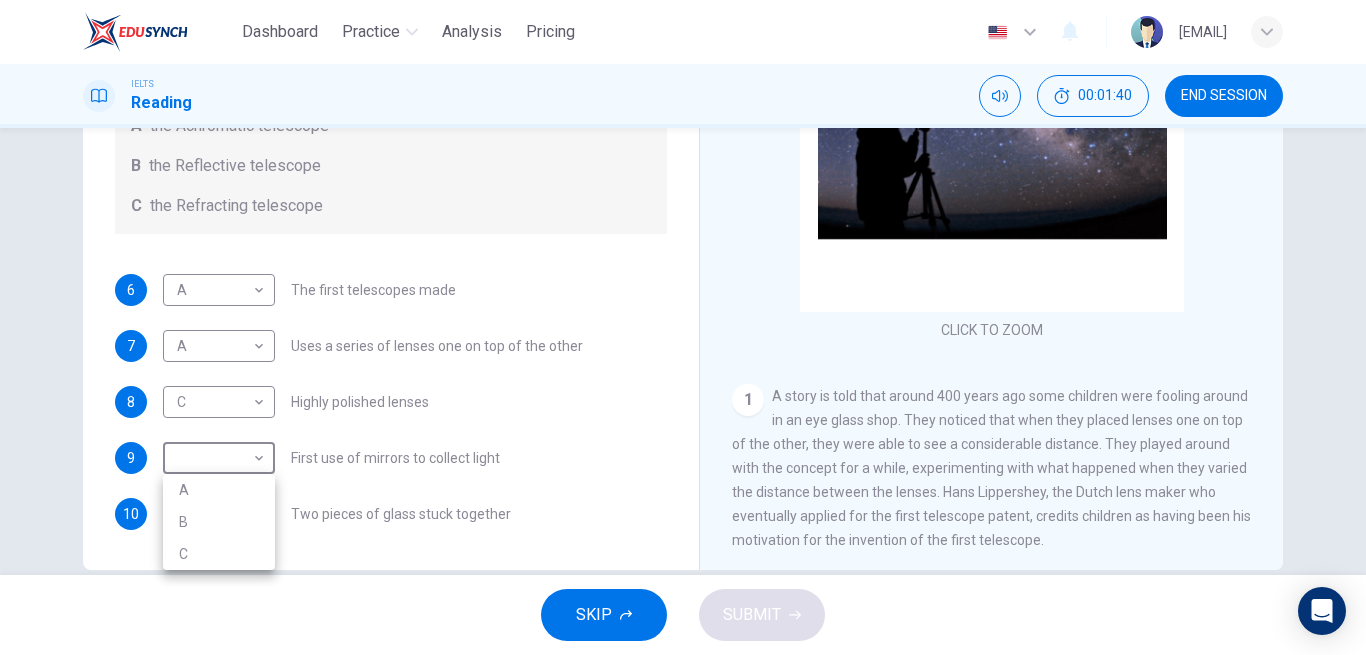 click on "B" at bounding box center (219, 522) 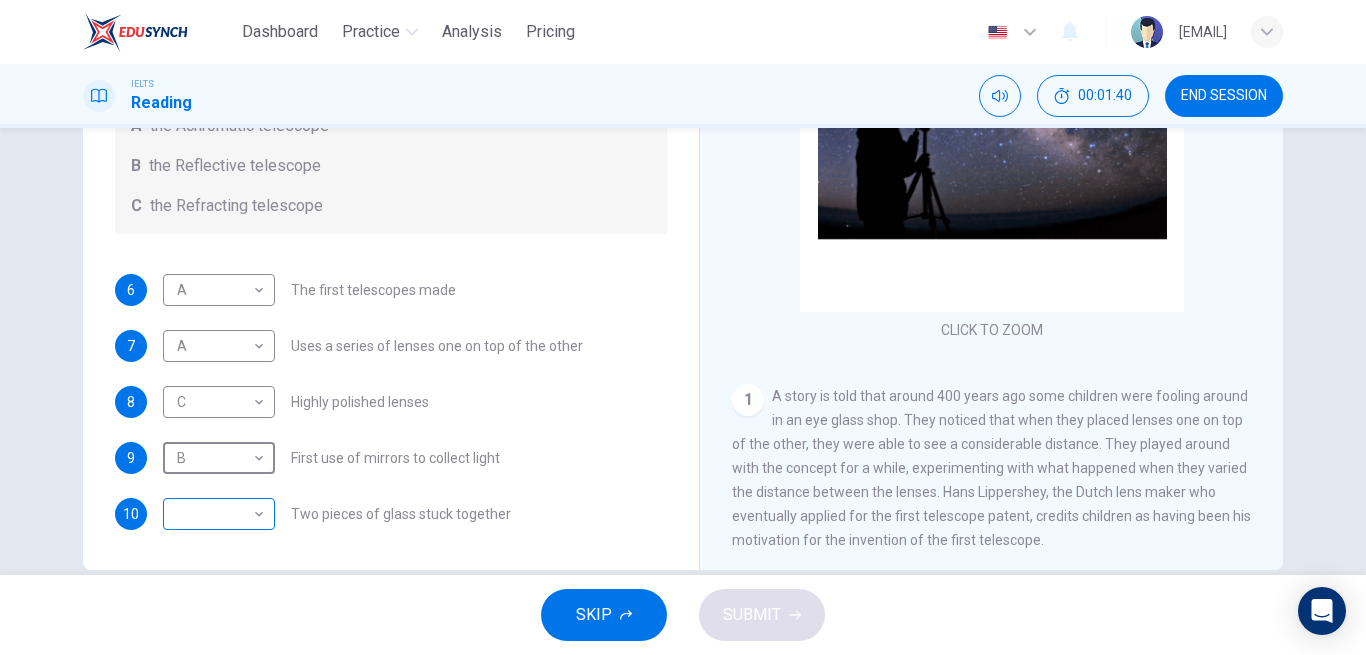 click on "Dashboard Practice Analysis Pricing English en ​ [EMAIL] IELTS Reading 00:01:40 END SESSION Questions 6 - 10 Write the correct letter A, B or C, in the boxes below.
Classify the following features as belonging to A the Achromatic telescope B the Reflective telescope C the Refracting telescope 6 A A ​ The first telescopes made 7 A A ​ Uses a series of lenses one on top of the other 8 C C ​ Highly polished lenses 9 B B ​ First use of mirrors to collect light 10 ​ ​ Two pieces of glass stuck together Looking in the Telescope CLICK TO ZOOM Click to Zoom 1 2 3 4 5 SKIP SUBMIT EduSynch - Online Language Proficiency Testing
Dashboard Practice Analysis Pricing   Notifications © Copyright  2025" at bounding box center [683, 327] 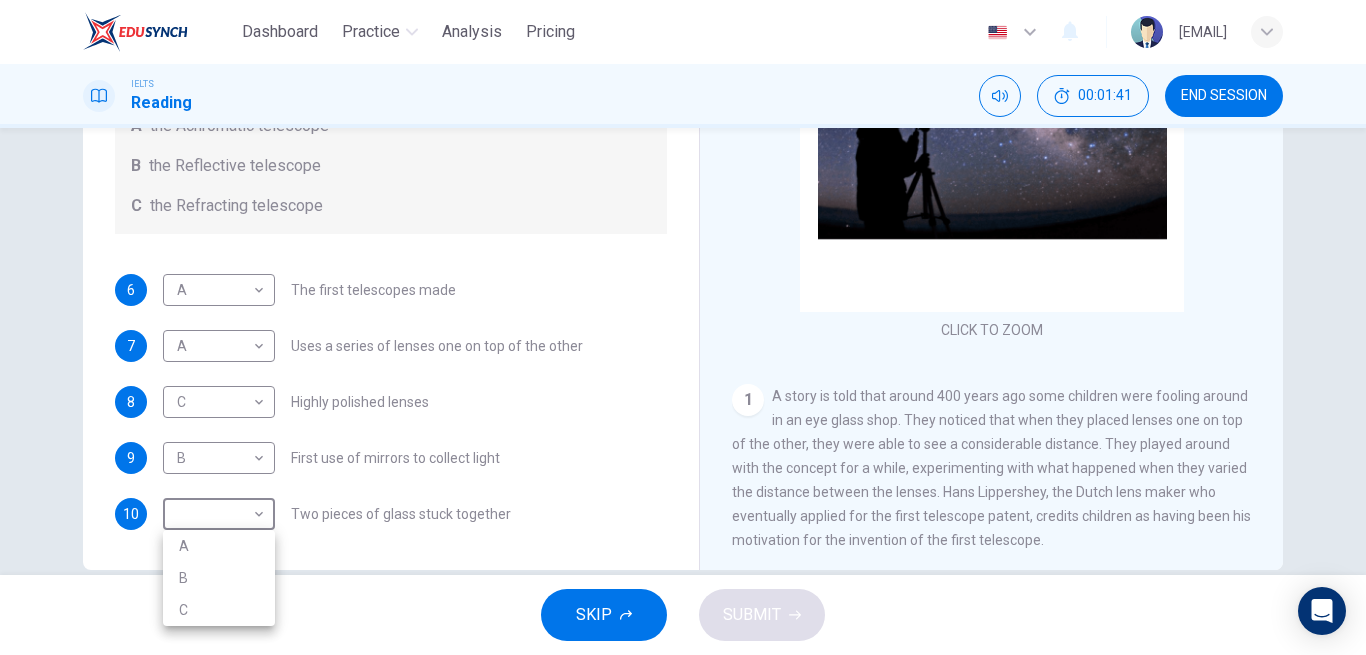 click on "A" at bounding box center [219, 546] 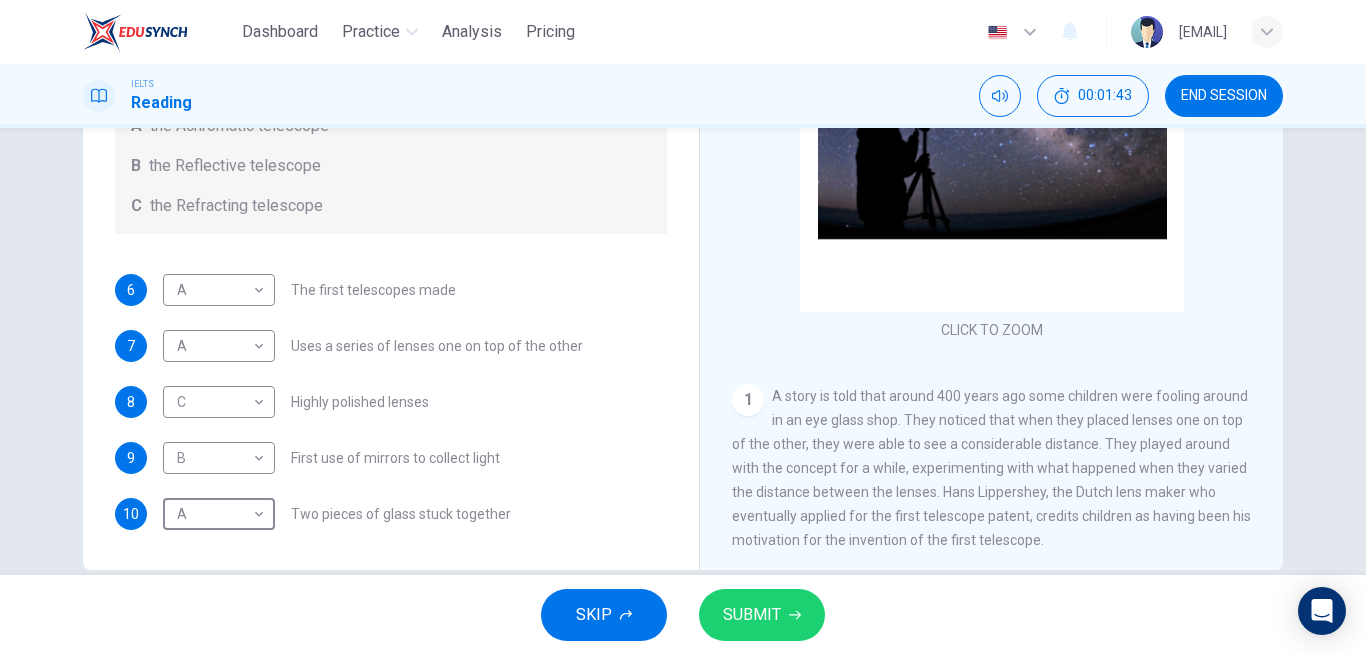 click on "SUBMIT" at bounding box center [752, 615] 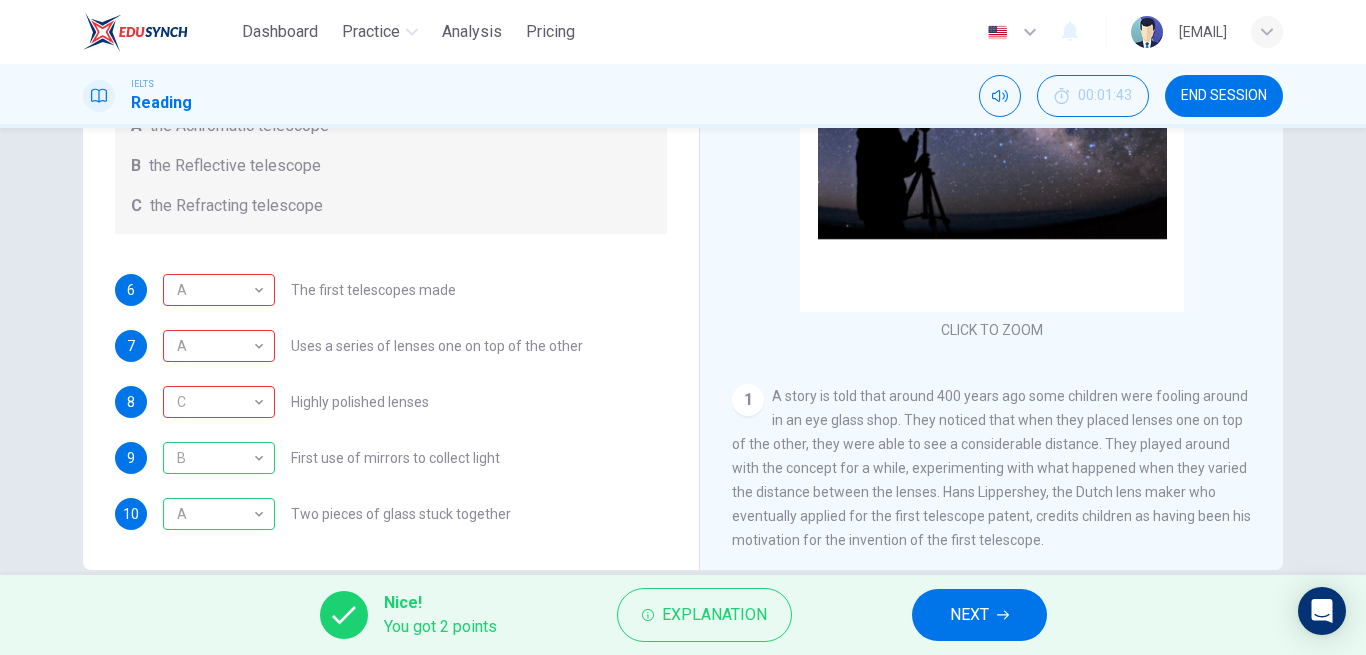 click on "END SESSION" at bounding box center [1224, 96] 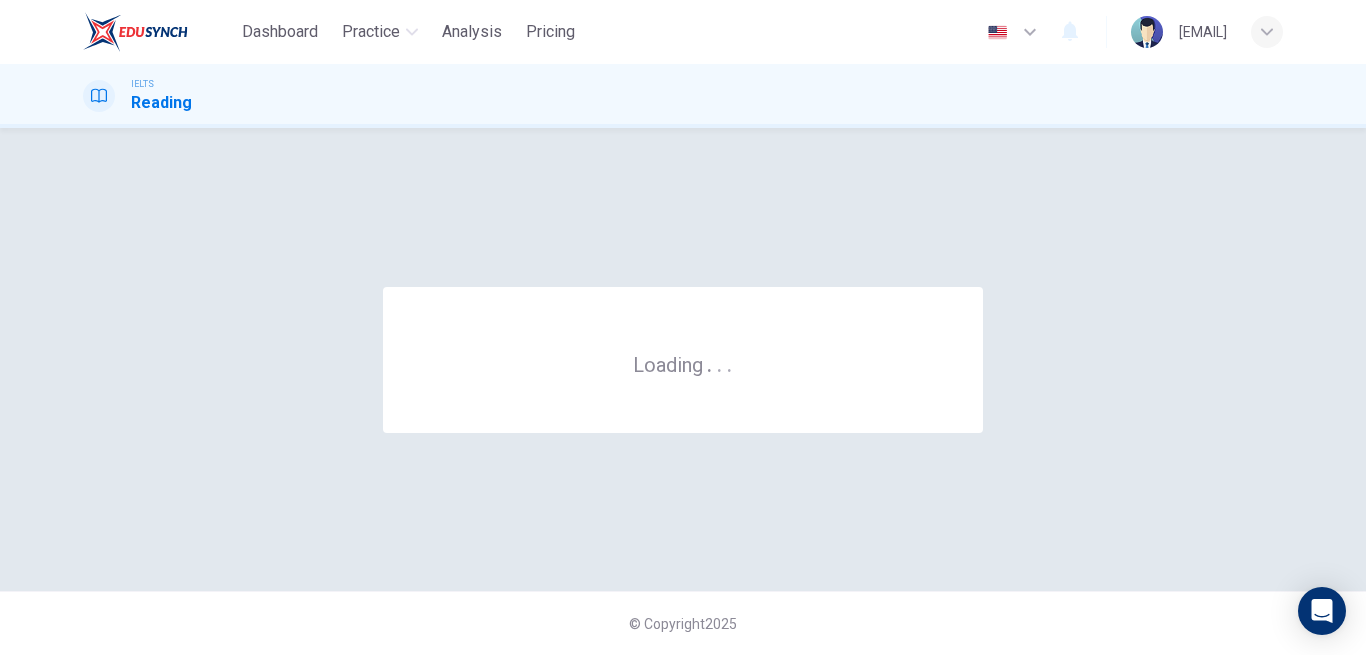 scroll, scrollTop: 0, scrollLeft: 0, axis: both 